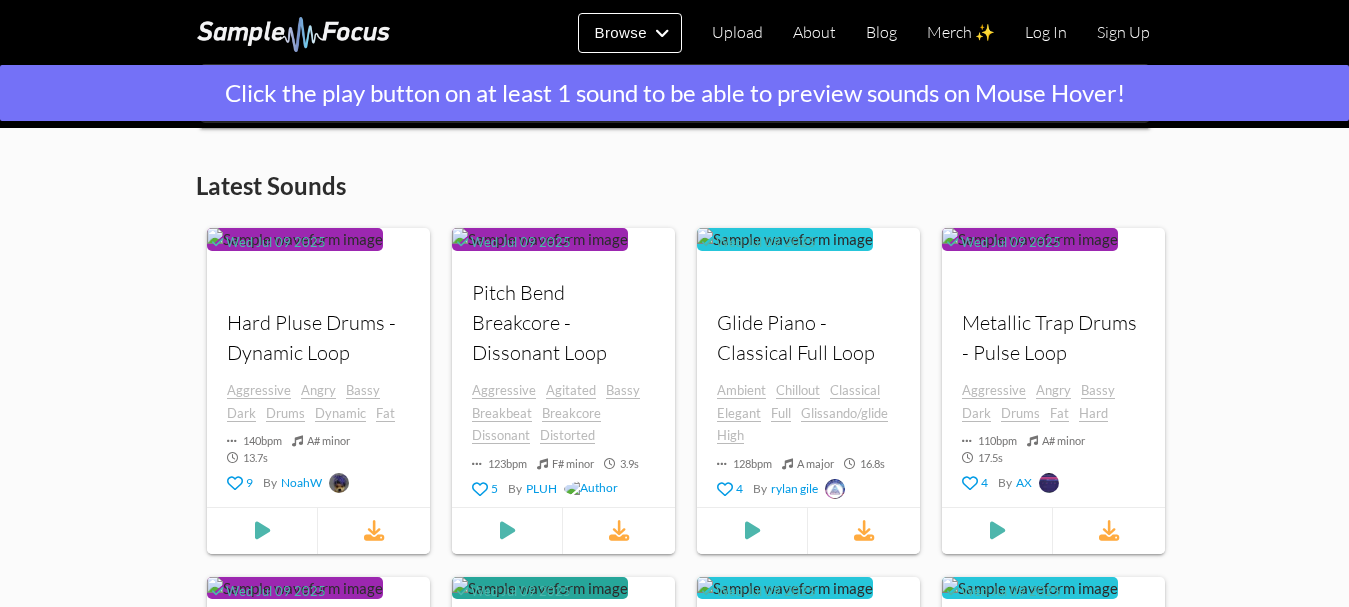 scroll, scrollTop: 700, scrollLeft: 0, axis: vertical 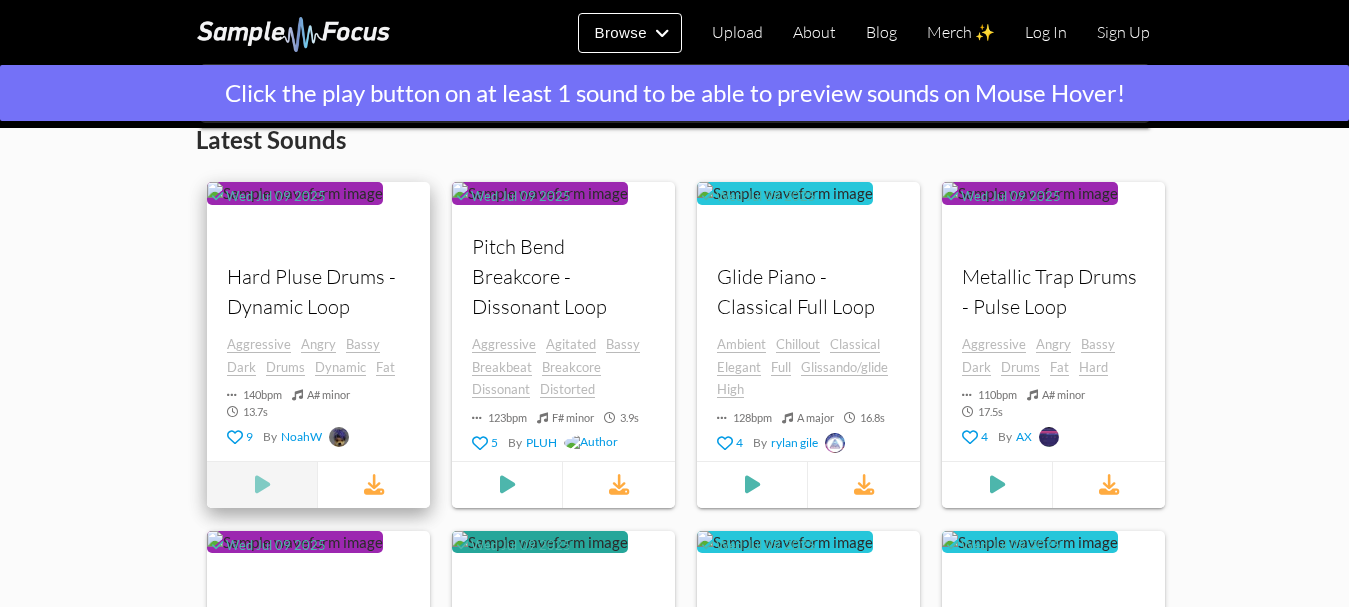 click at bounding box center [262, 485] 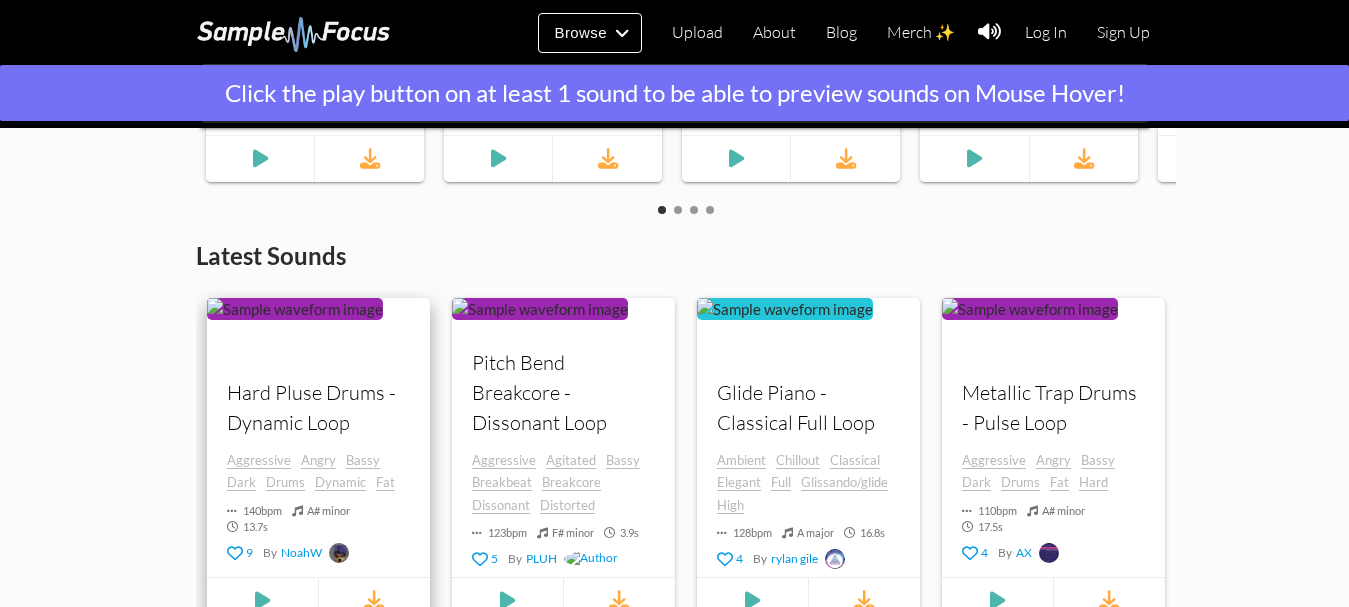 scroll, scrollTop: 1078, scrollLeft: 0, axis: vertical 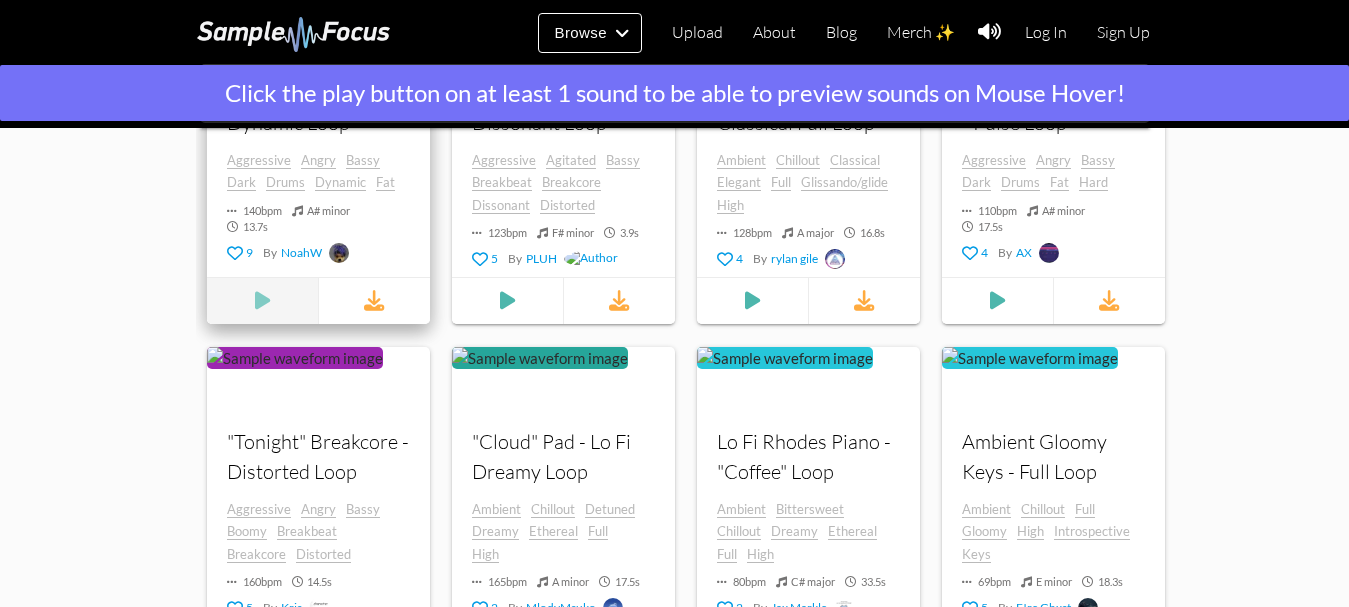 click at bounding box center [262, 301] 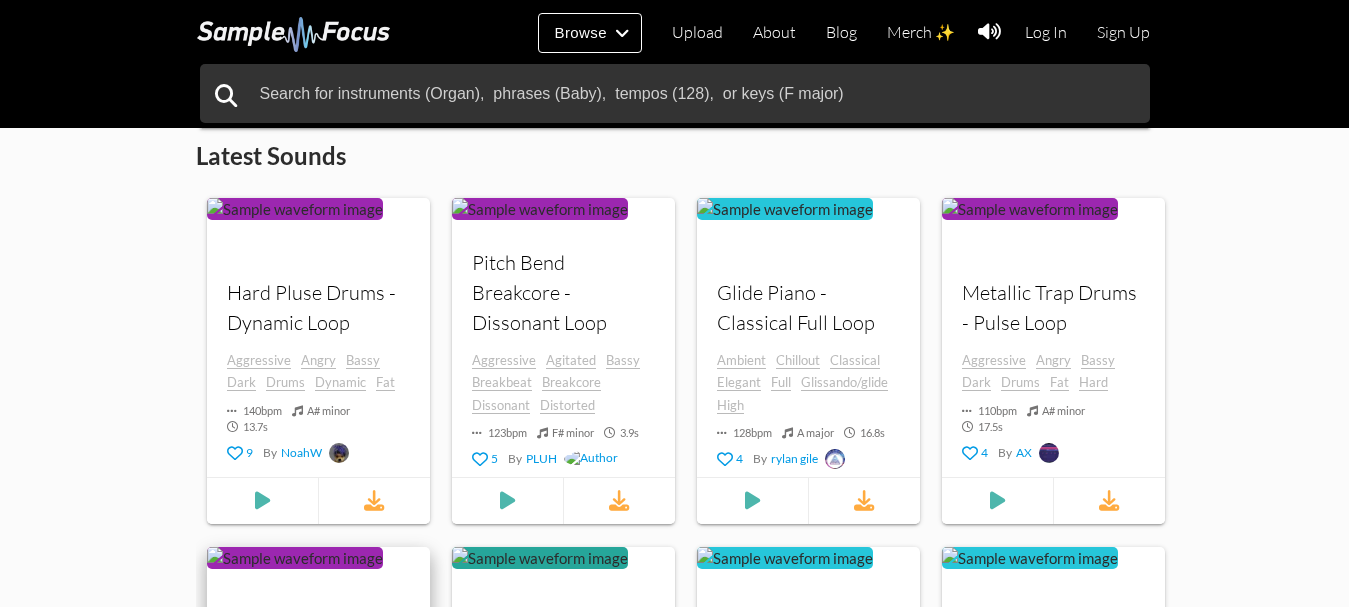 scroll, scrollTop: 1178, scrollLeft: 0, axis: vertical 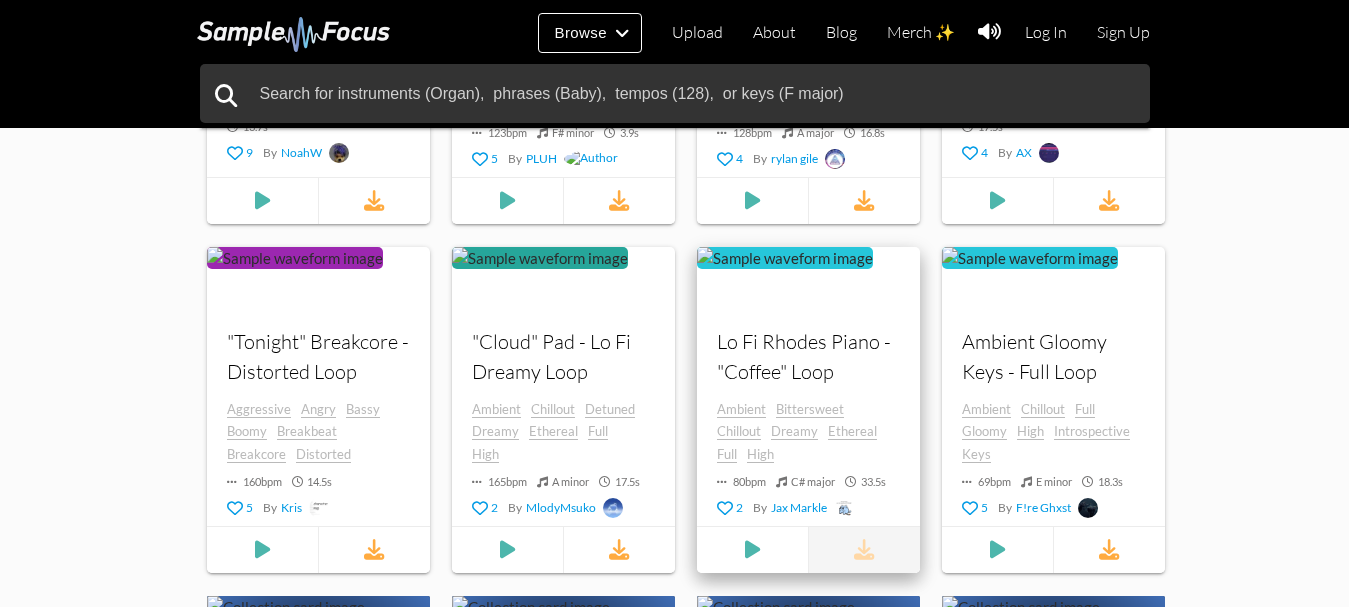 click at bounding box center [864, 550] 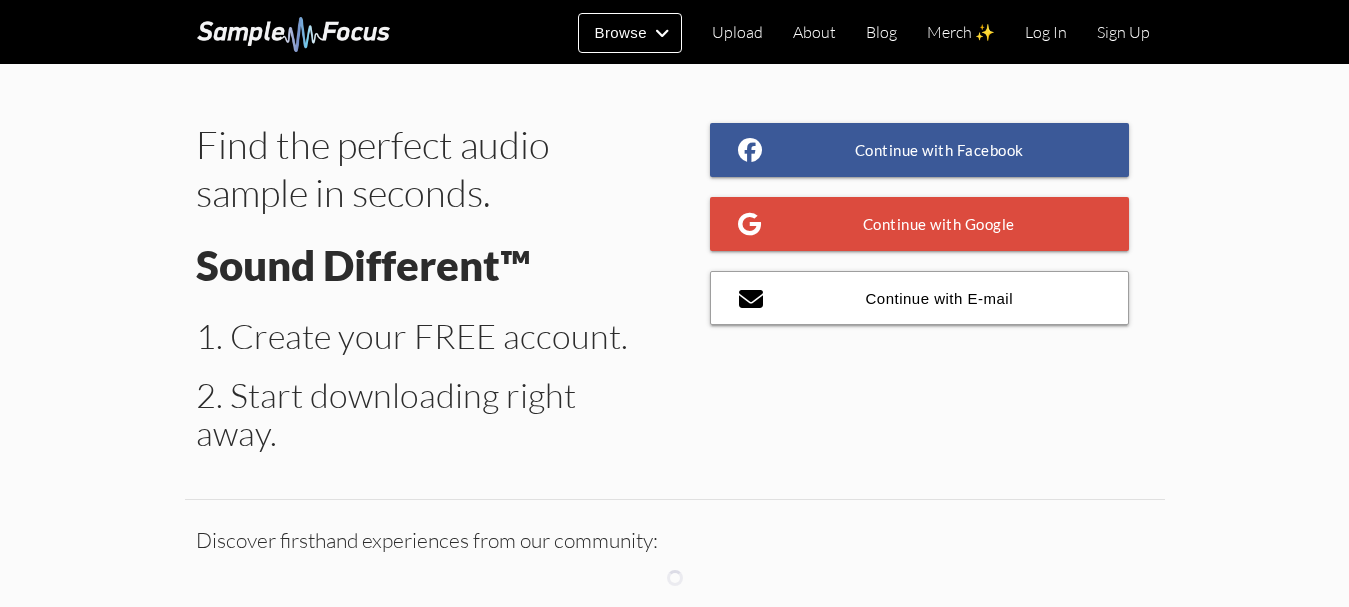 scroll, scrollTop: 0, scrollLeft: 0, axis: both 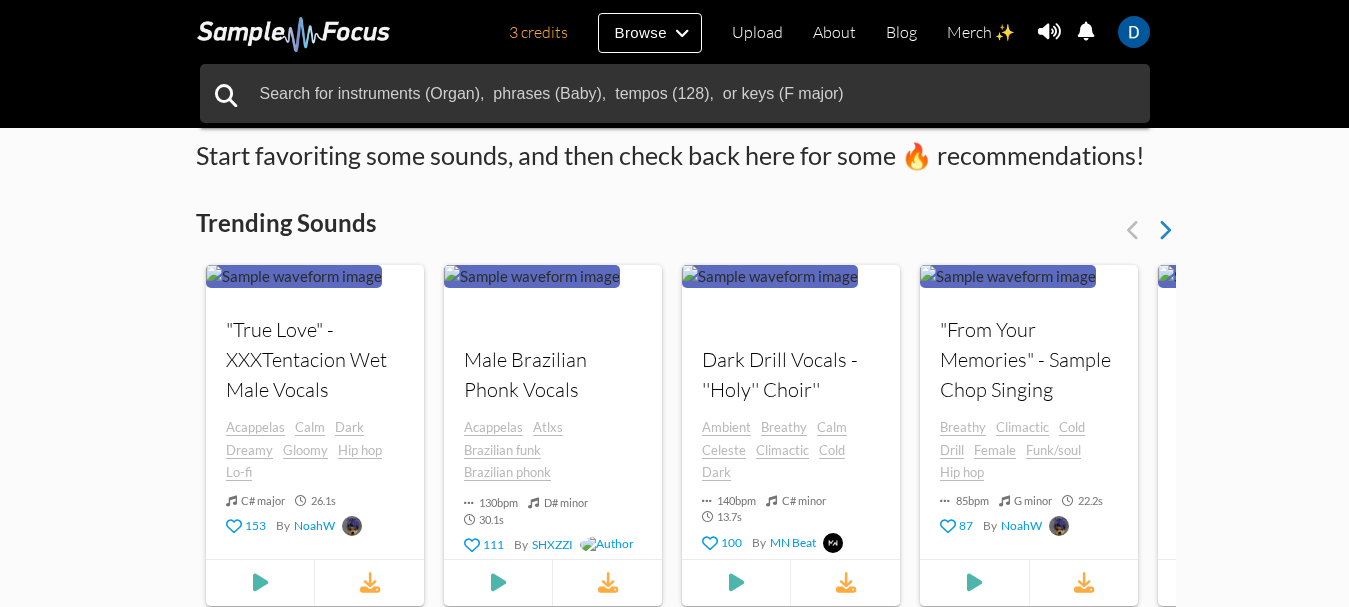 click at bounding box center [1164, 230] 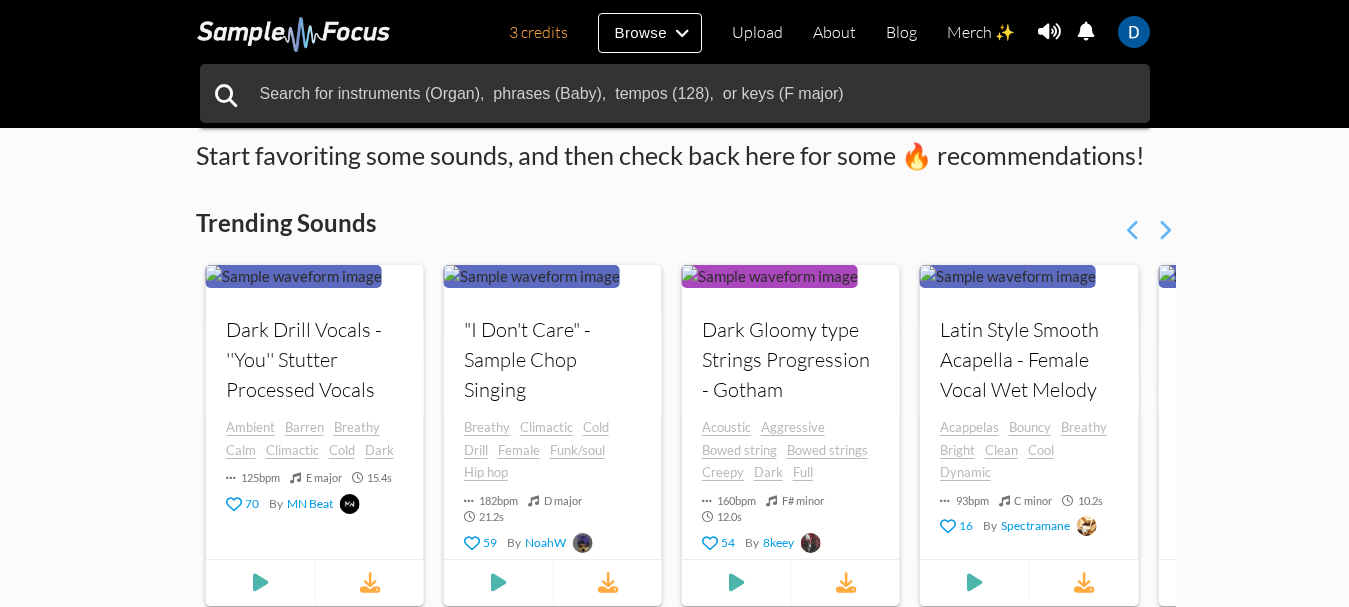 click on "Trending Sounds" at bounding box center (675, 223) 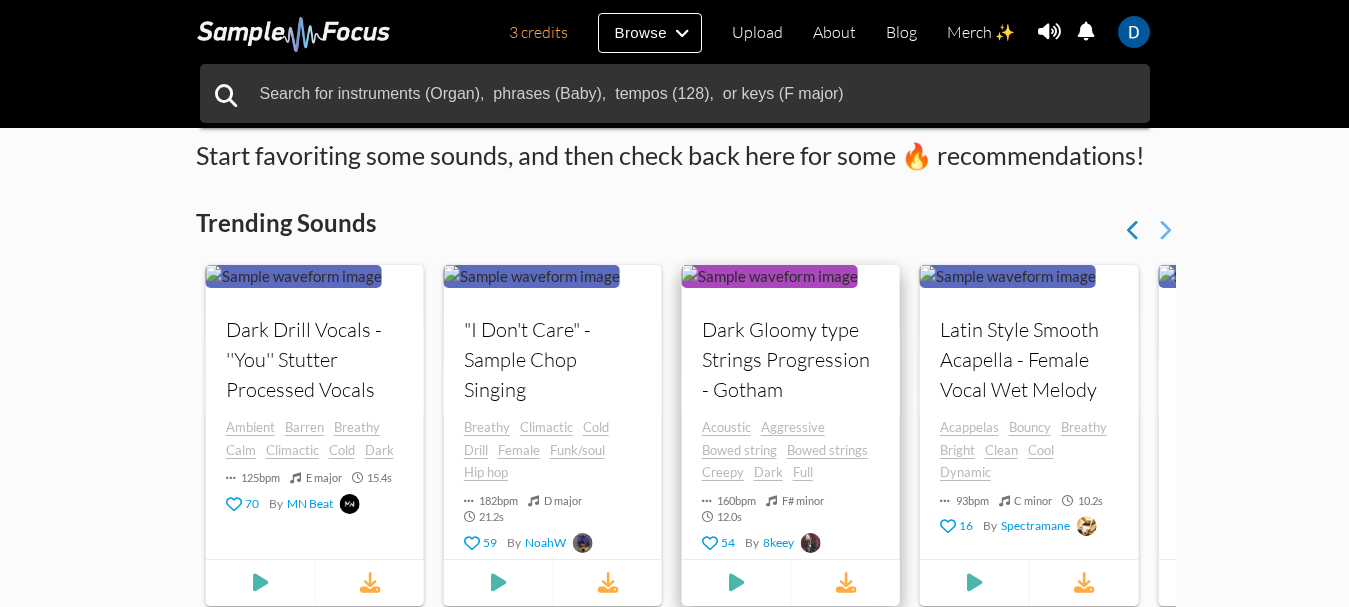 click at bounding box center [1133, 230] 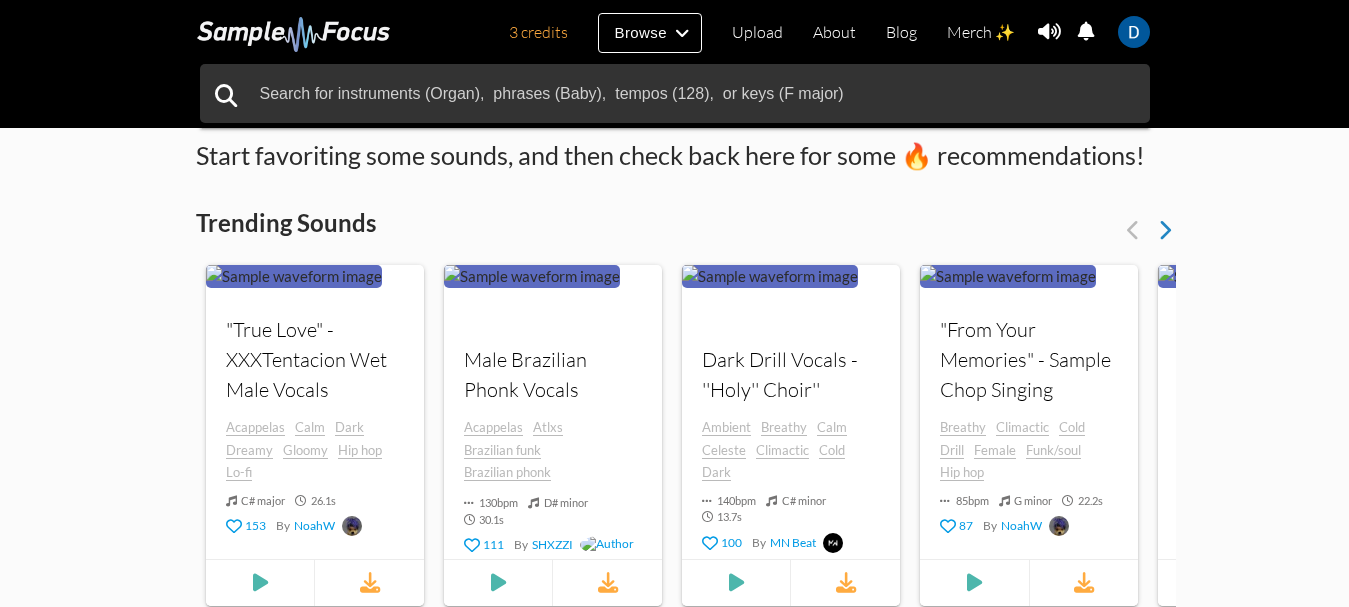 click at bounding box center (1164, 230) 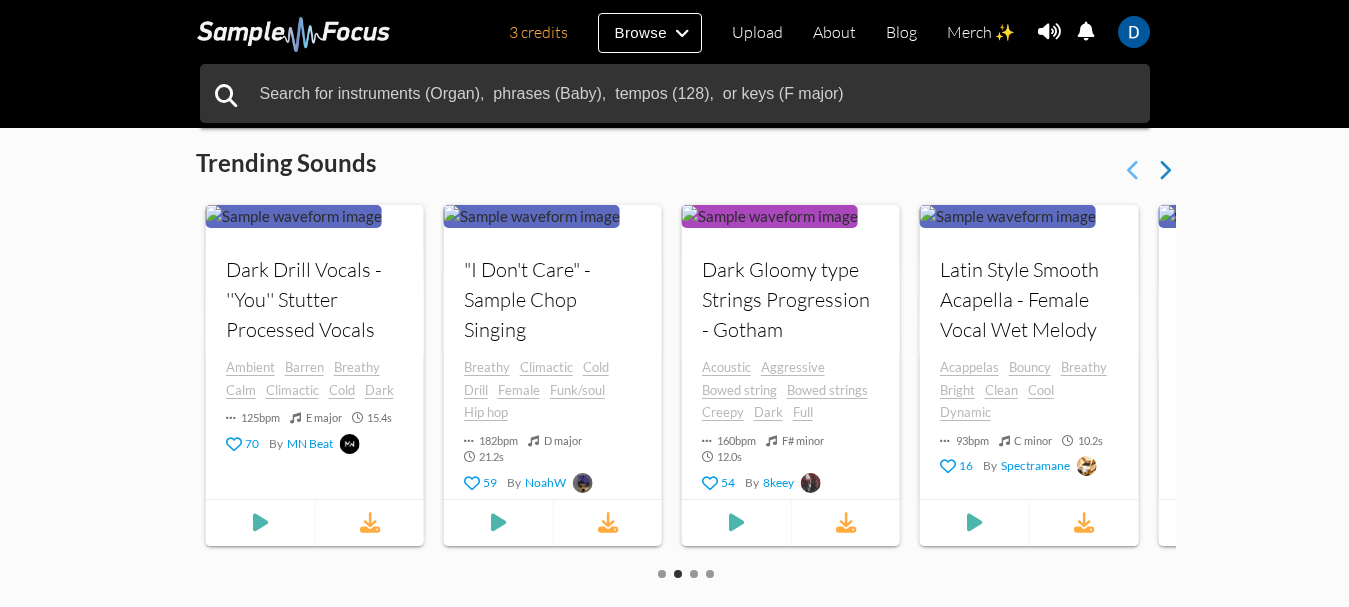 scroll, scrollTop: 500, scrollLeft: 0, axis: vertical 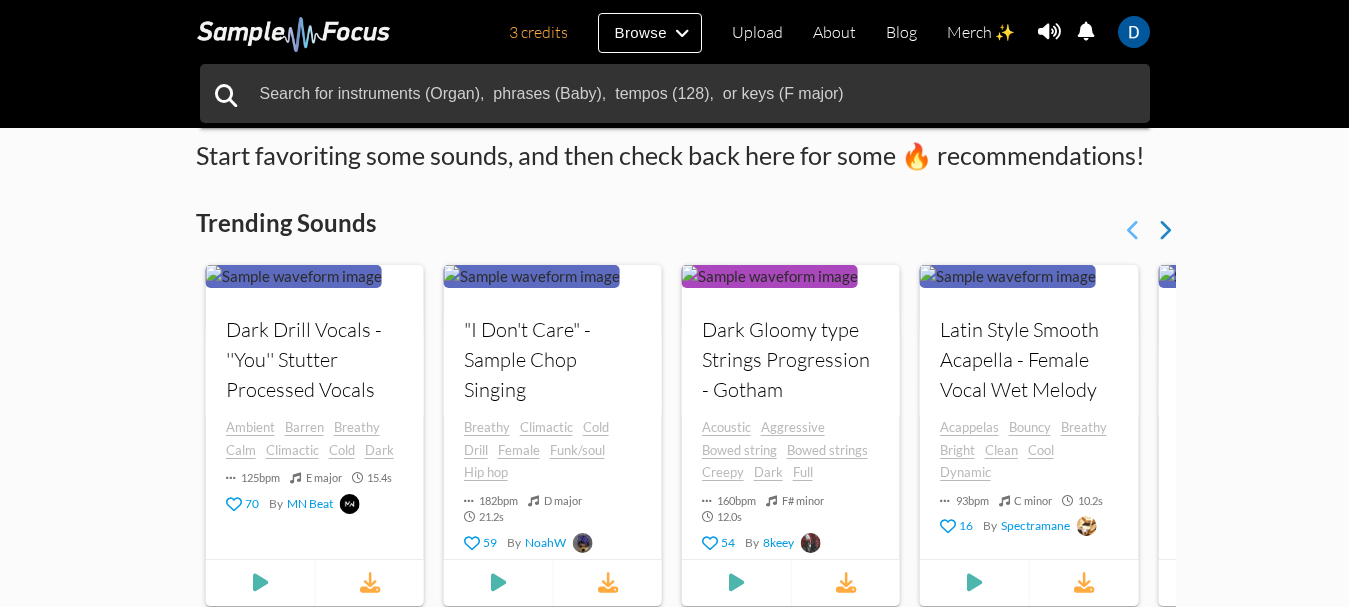 click at bounding box center [1164, 230] 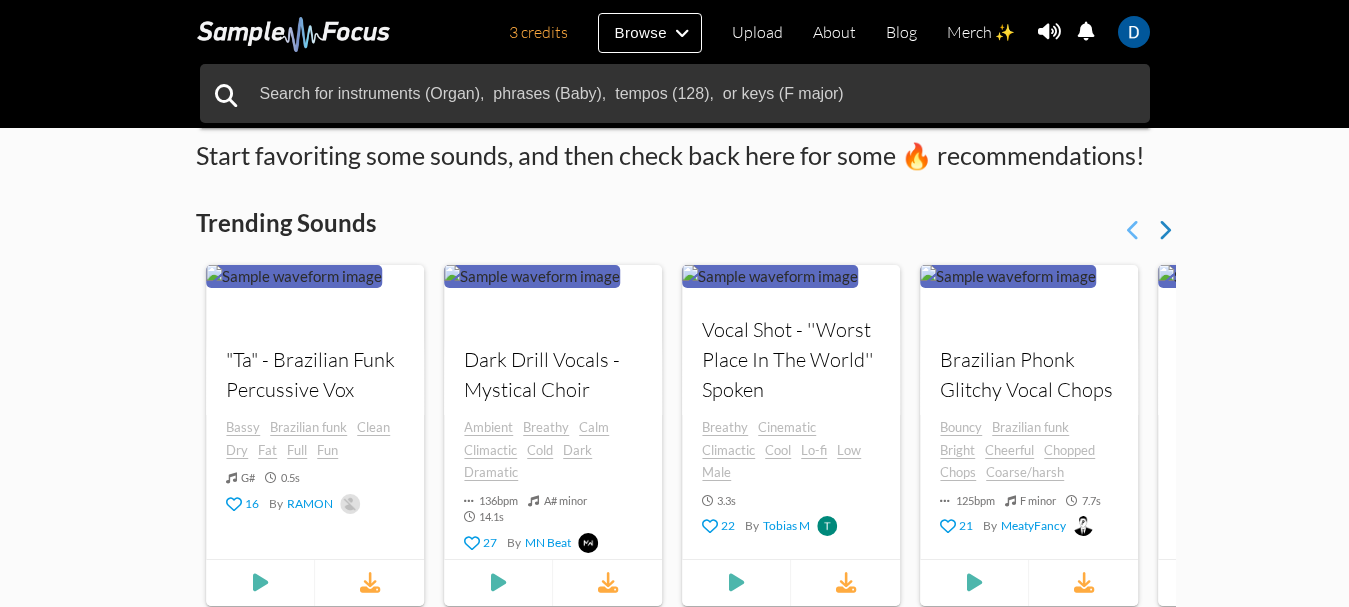 click at bounding box center [1164, 230] 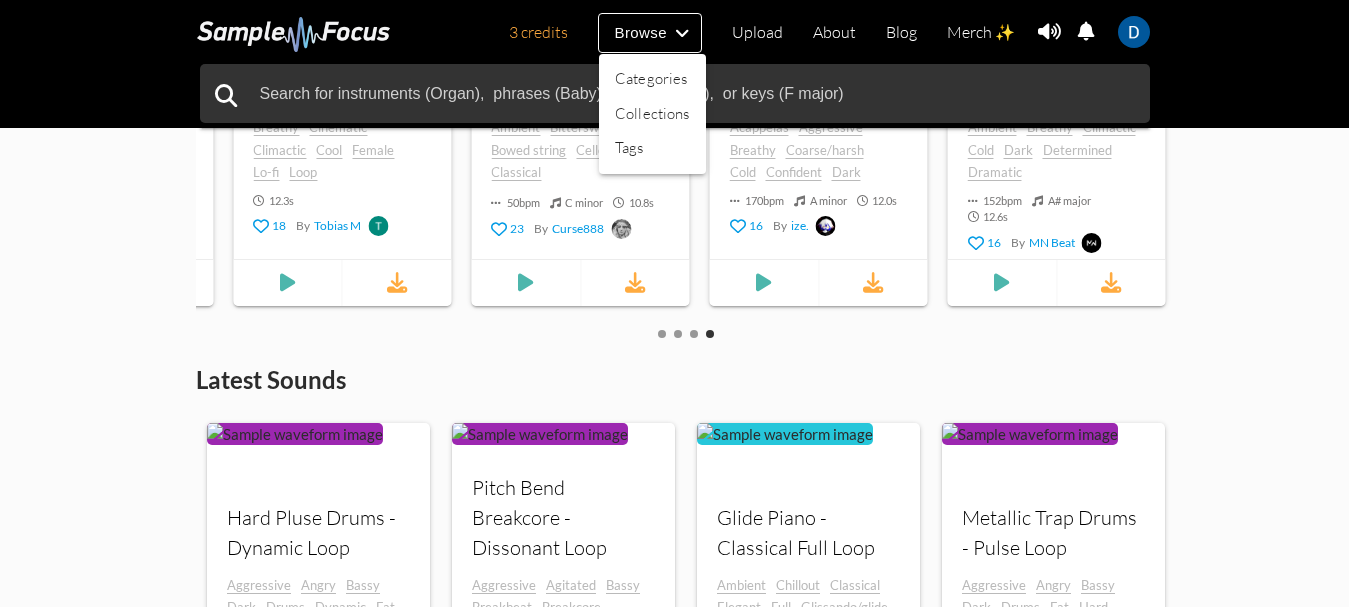 scroll, scrollTop: 600, scrollLeft: 0, axis: vertical 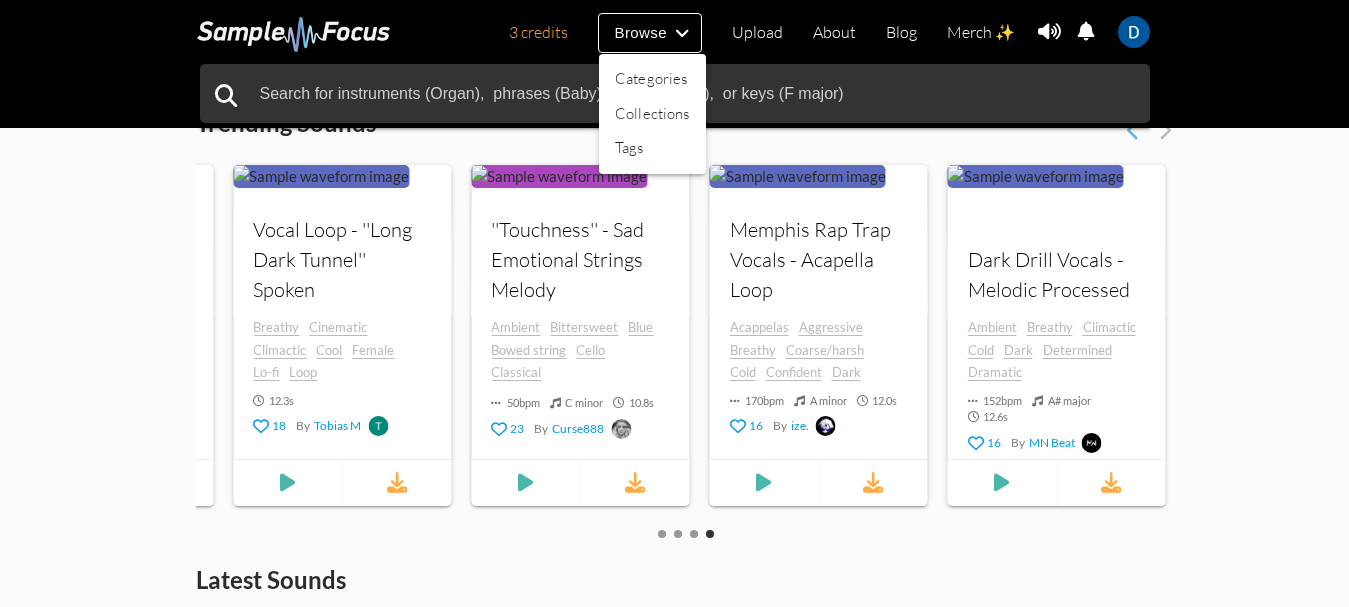 click at bounding box center [674, 303] 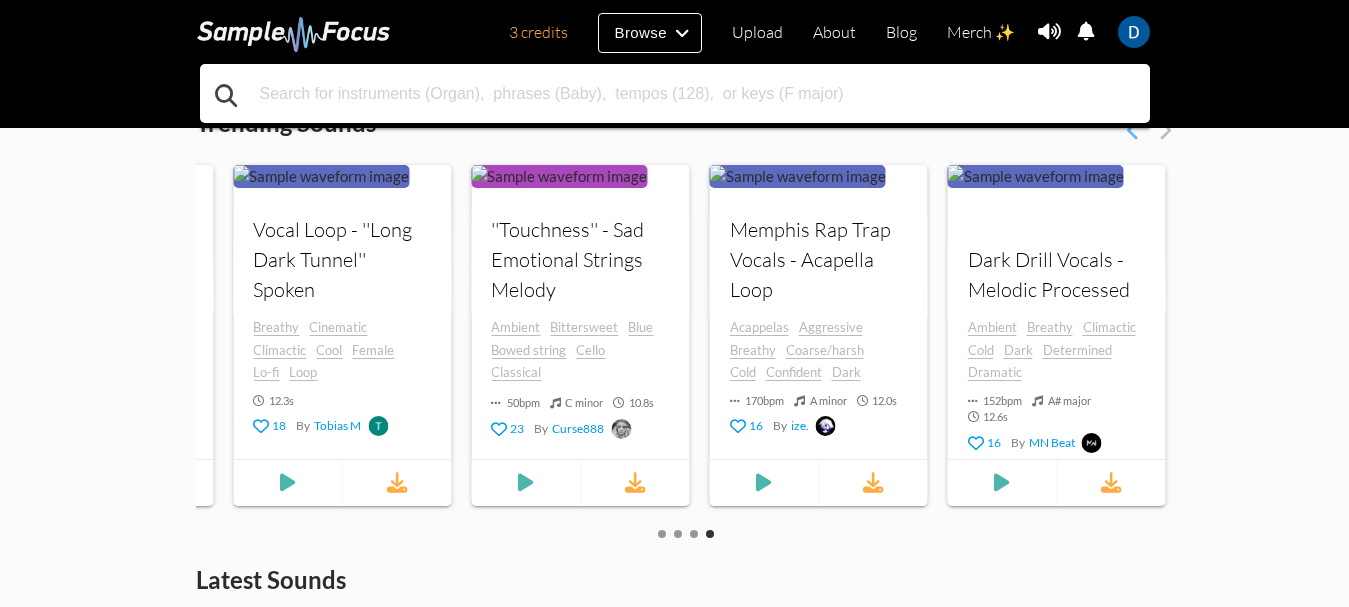 click at bounding box center [675, 93] 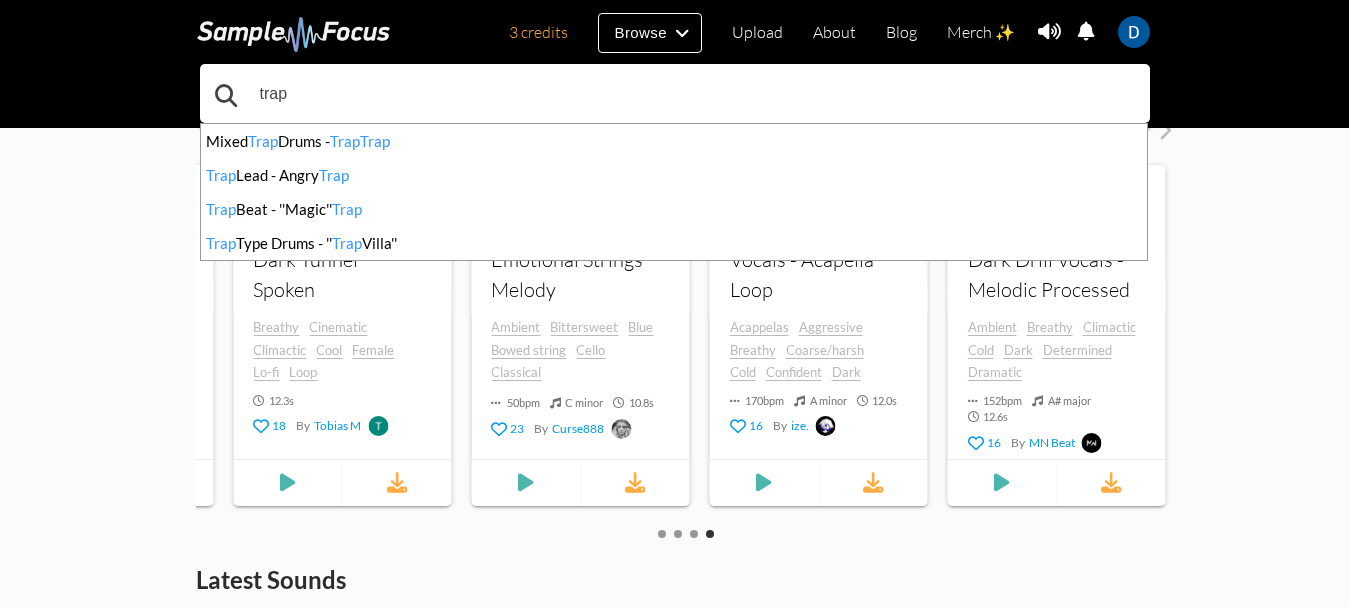 type on "trap" 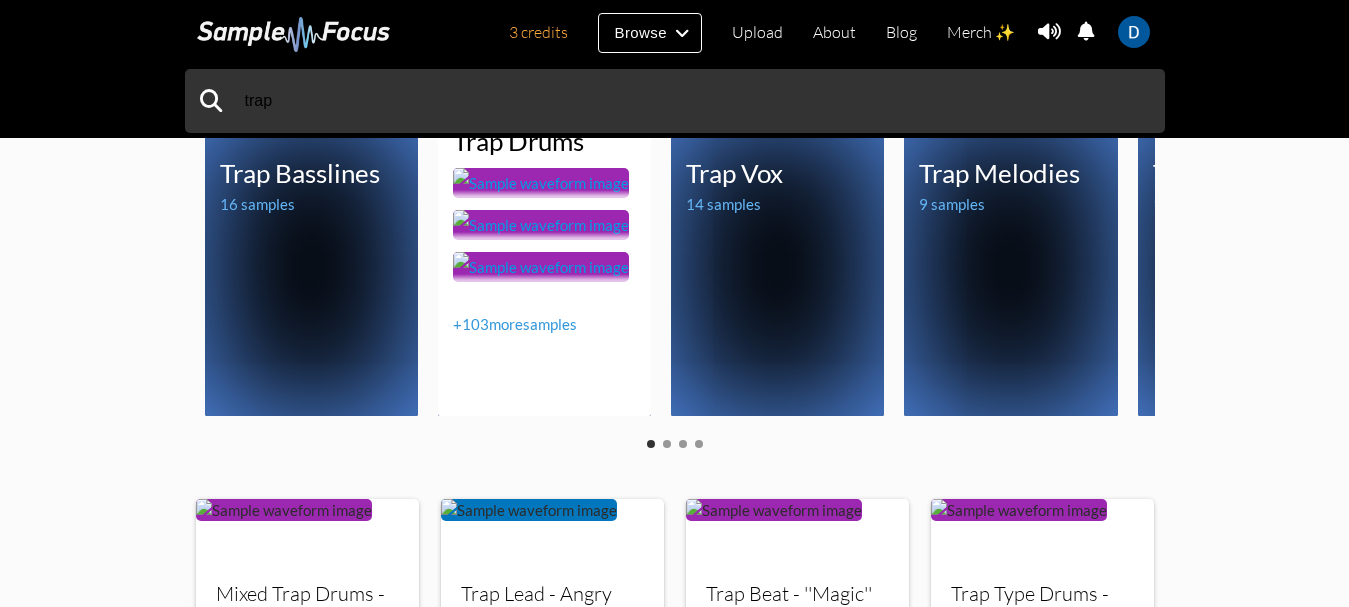 scroll, scrollTop: 300, scrollLeft: 0, axis: vertical 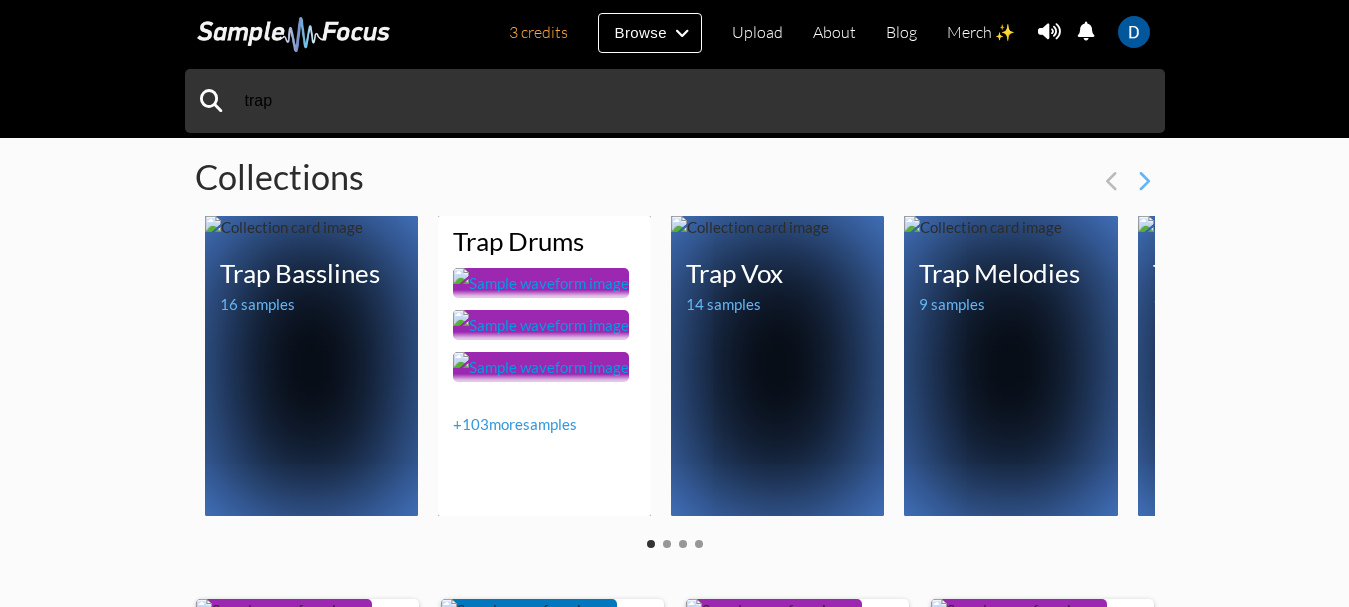 click on "+  103  more  samples" at bounding box center [515, 424] 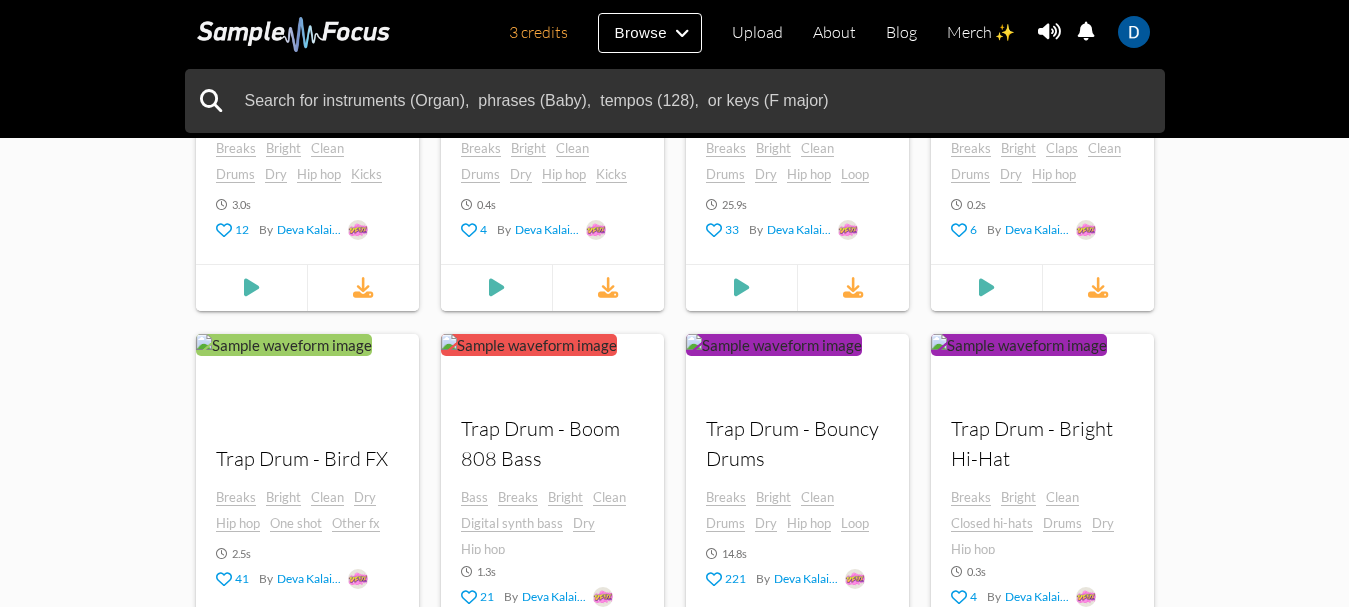 scroll, scrollTop: 991, scrollLeft: 0, axis: vertical 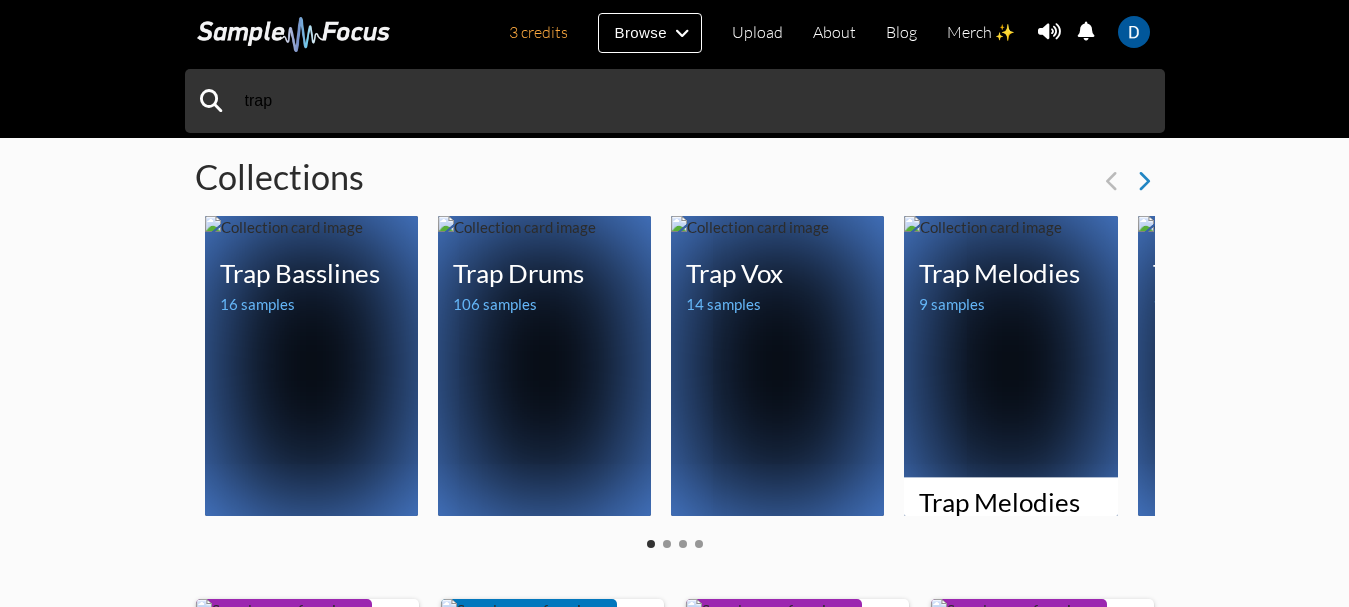 click at bounding box center (1143, 181) 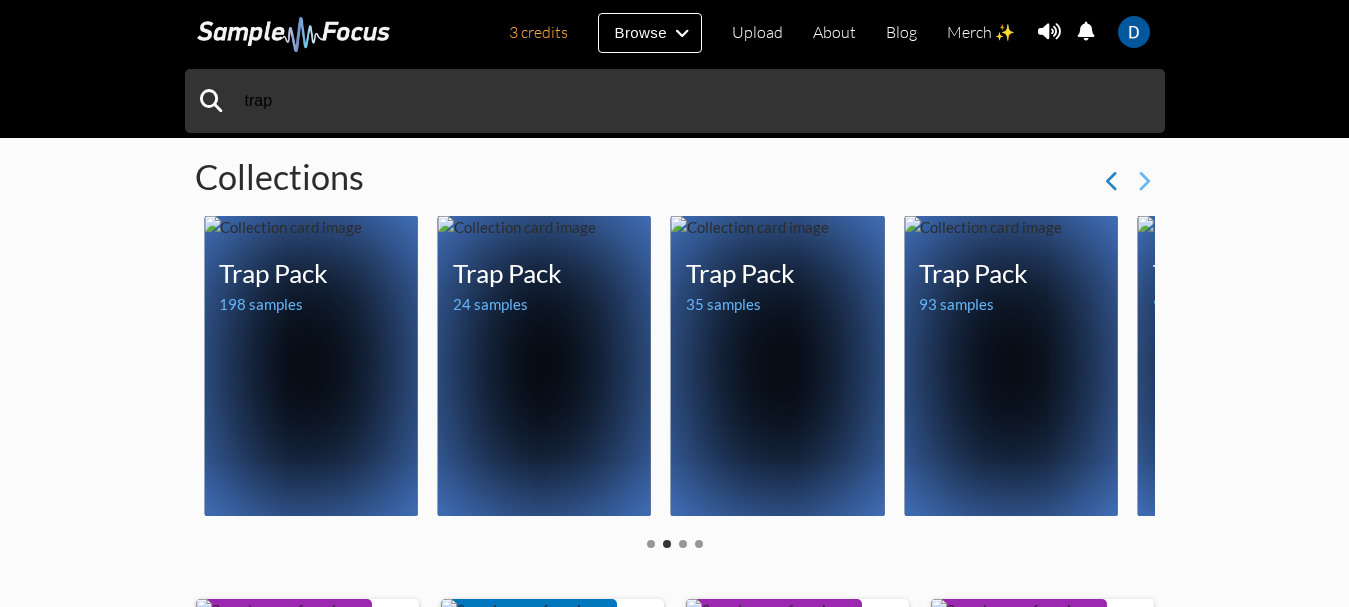 click at bounding box center (1112, 181) 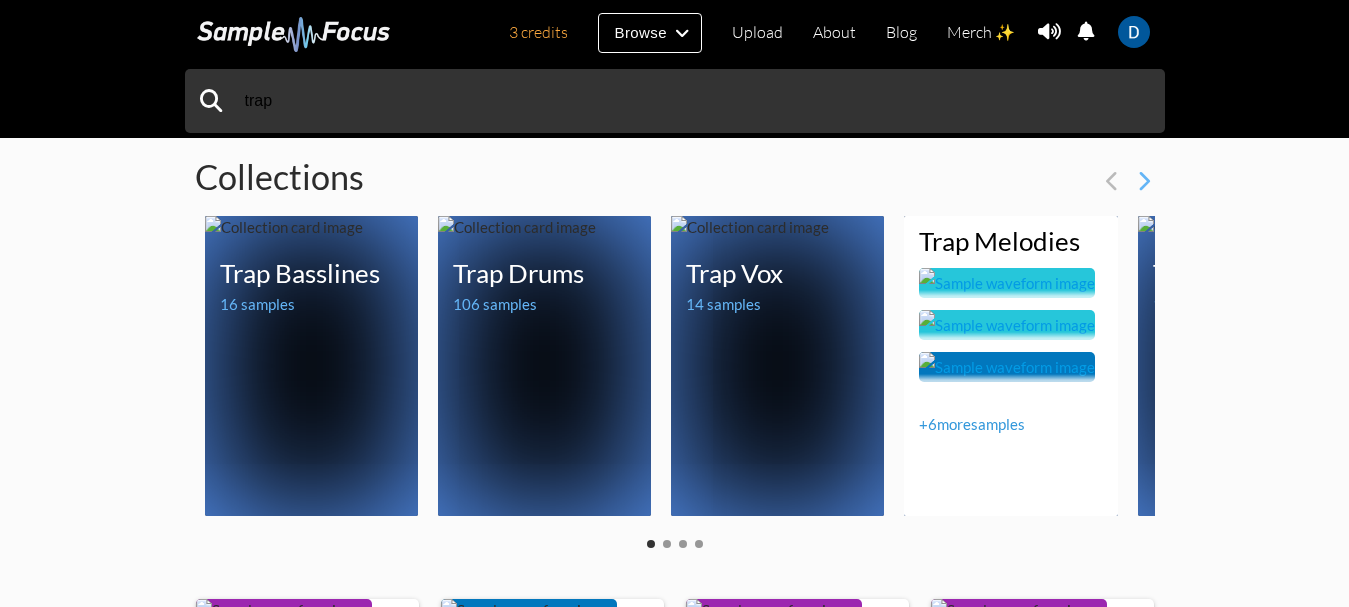 click at bounding box center [919, 373] 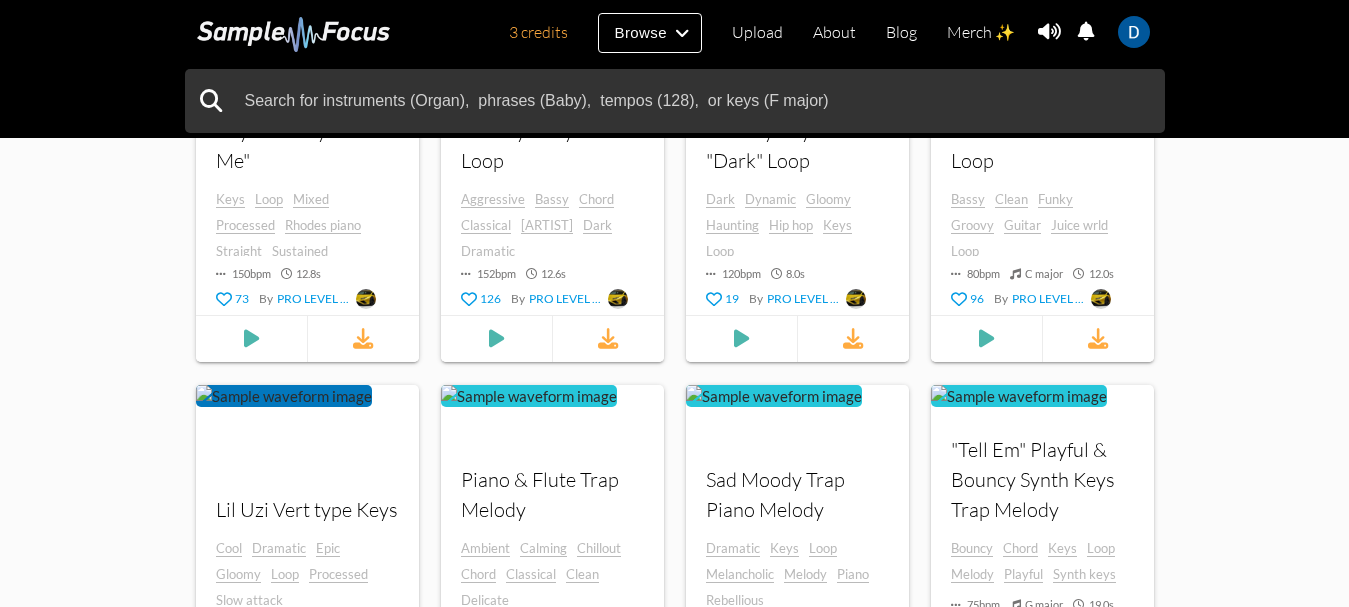 scroll, scrollTop: 800, scrollLeft: 0, axis: vertical 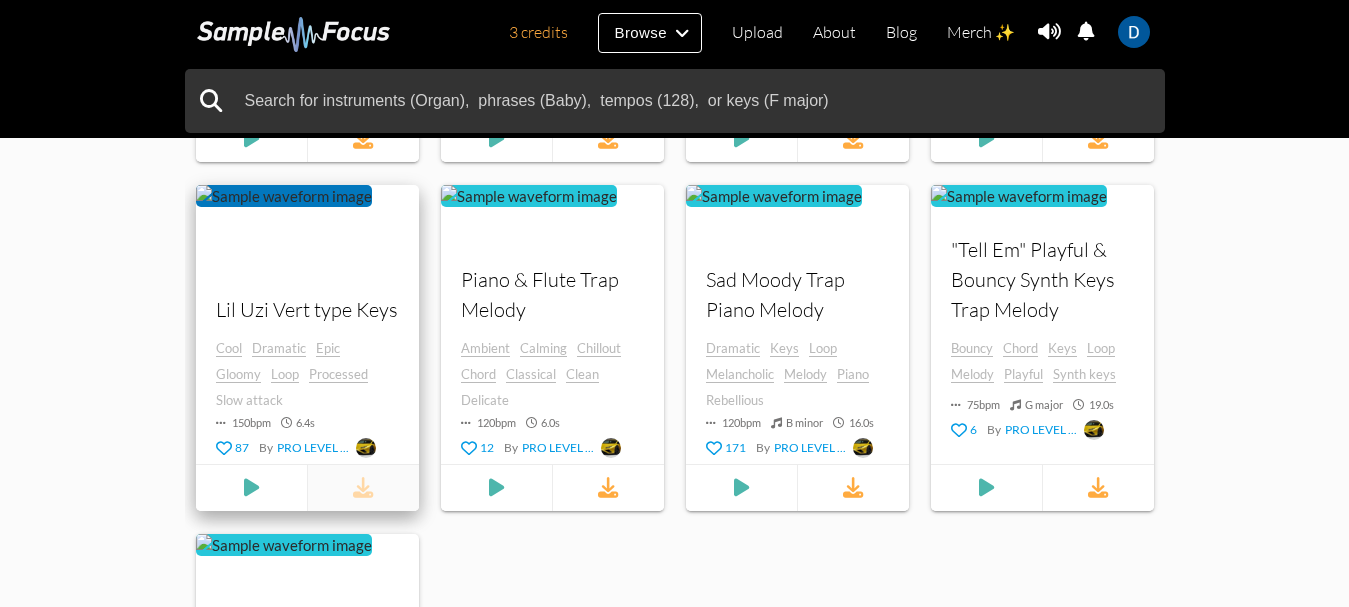click at bounding box center [362, 488] 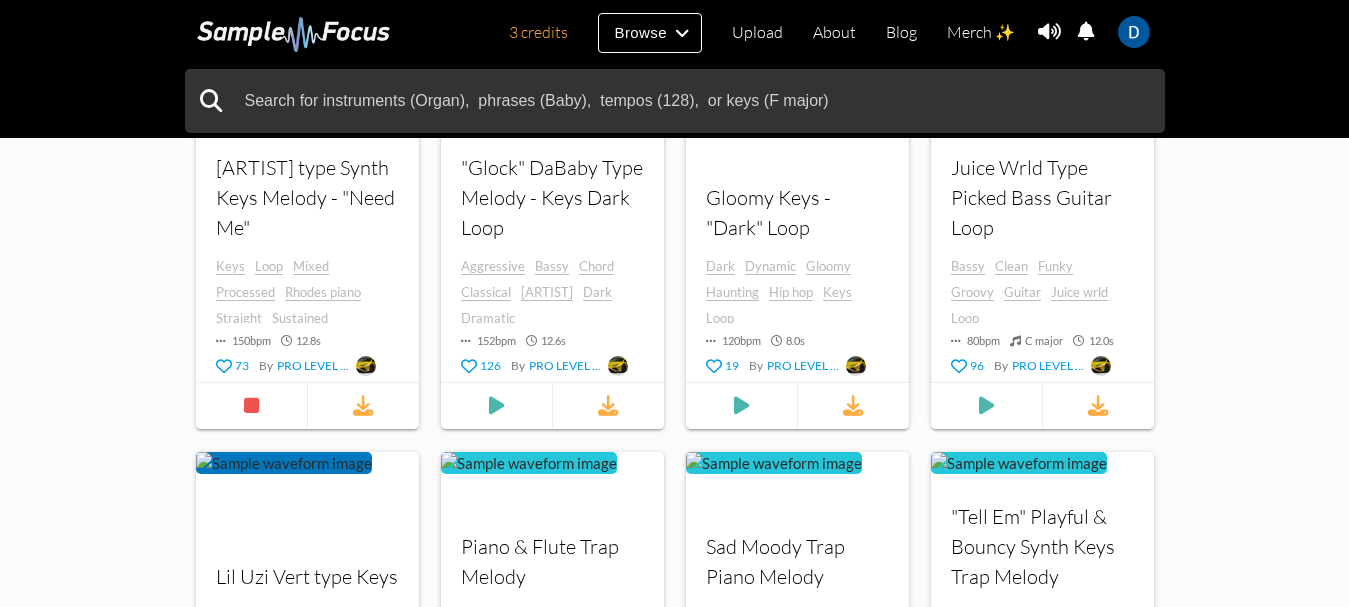 scroll, scrollTop: 0, scrollLeft: 0, axis: both 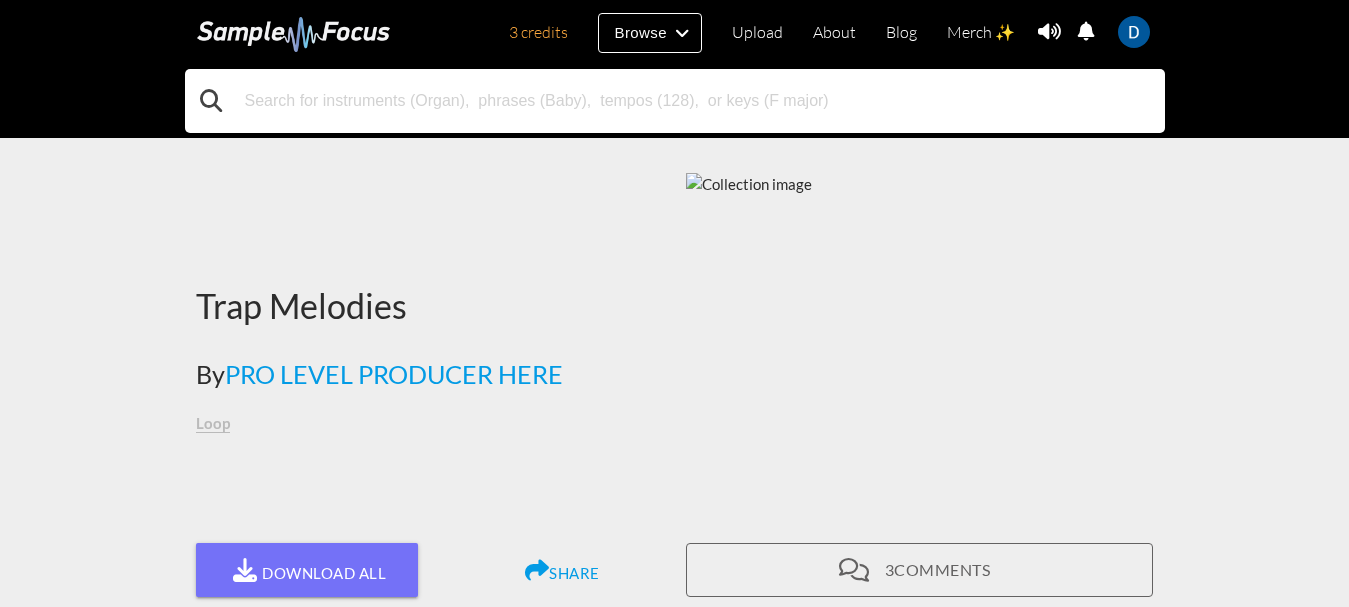 click at bounding box center [675, 101] 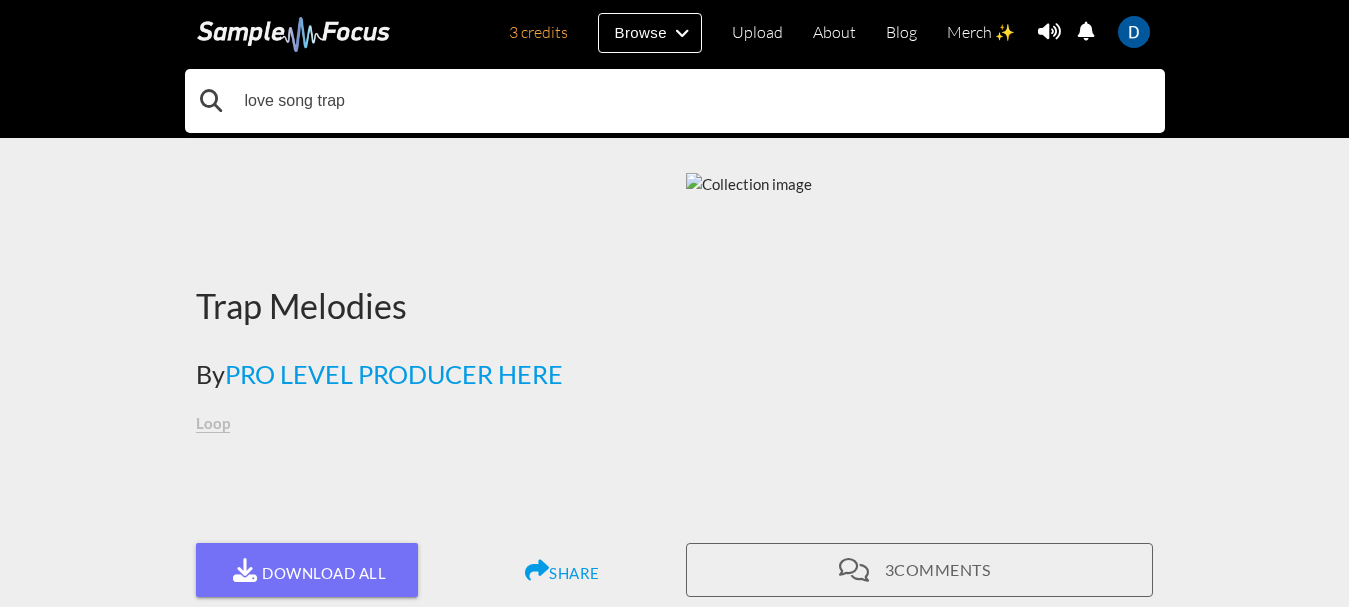 type on "love song trap" 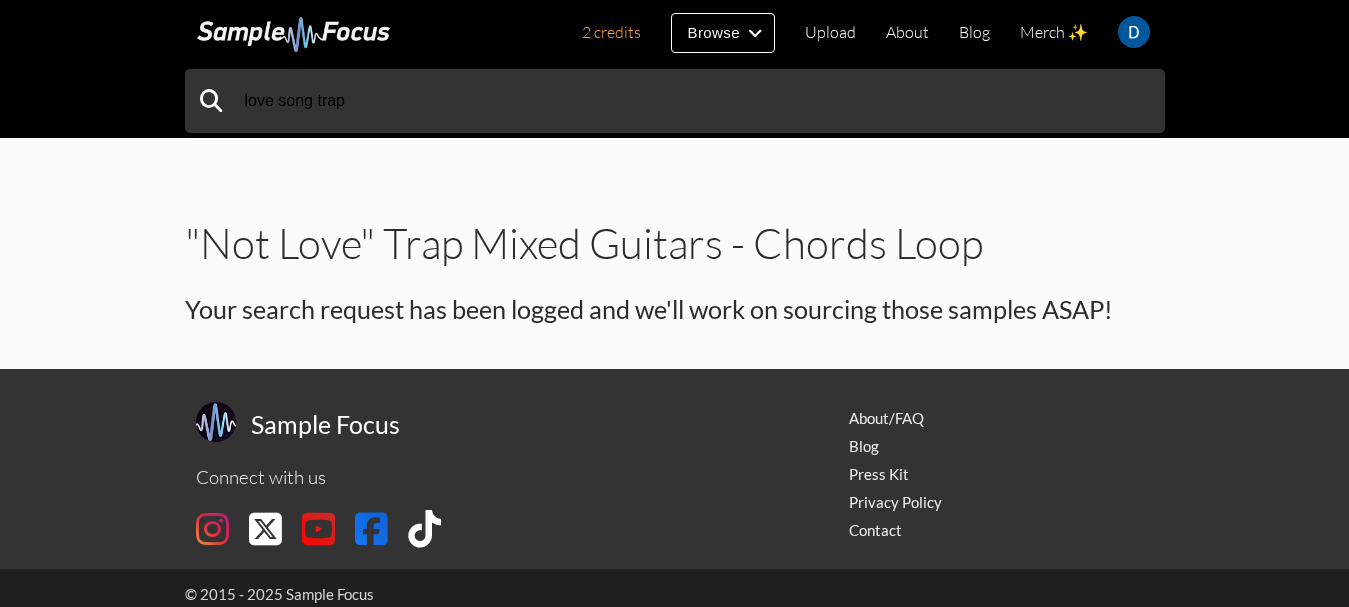 scroll, scrollTop: 0, scrollLeft: 0, axis: both 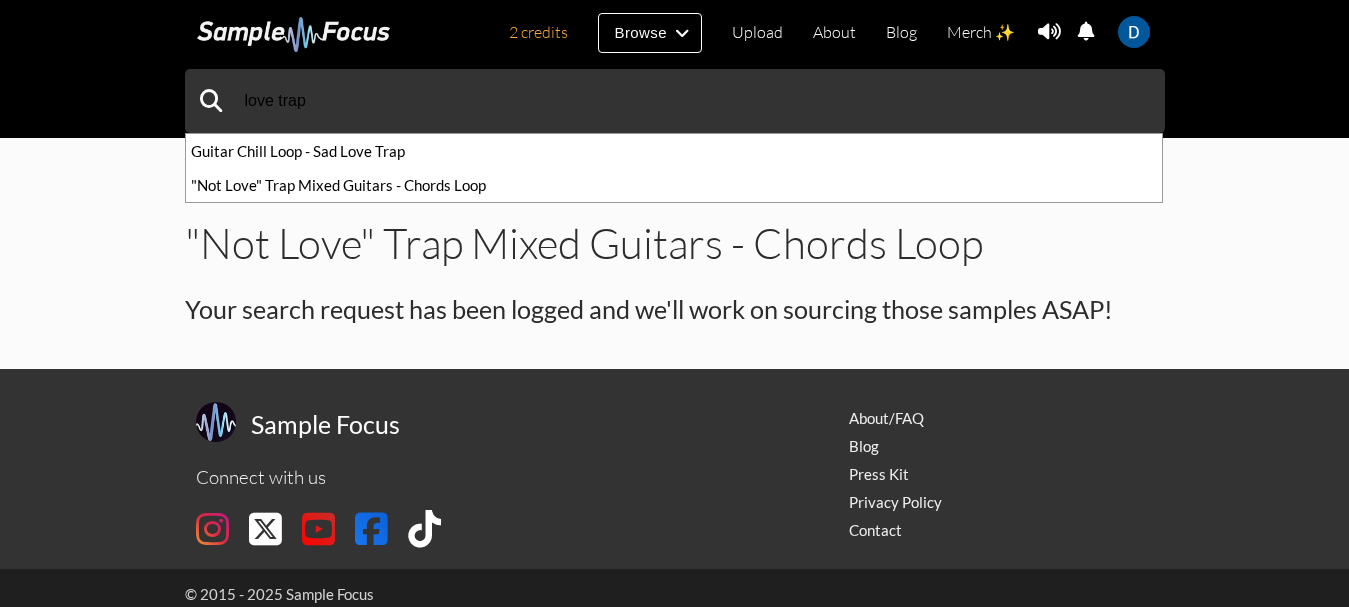type on "love trap" 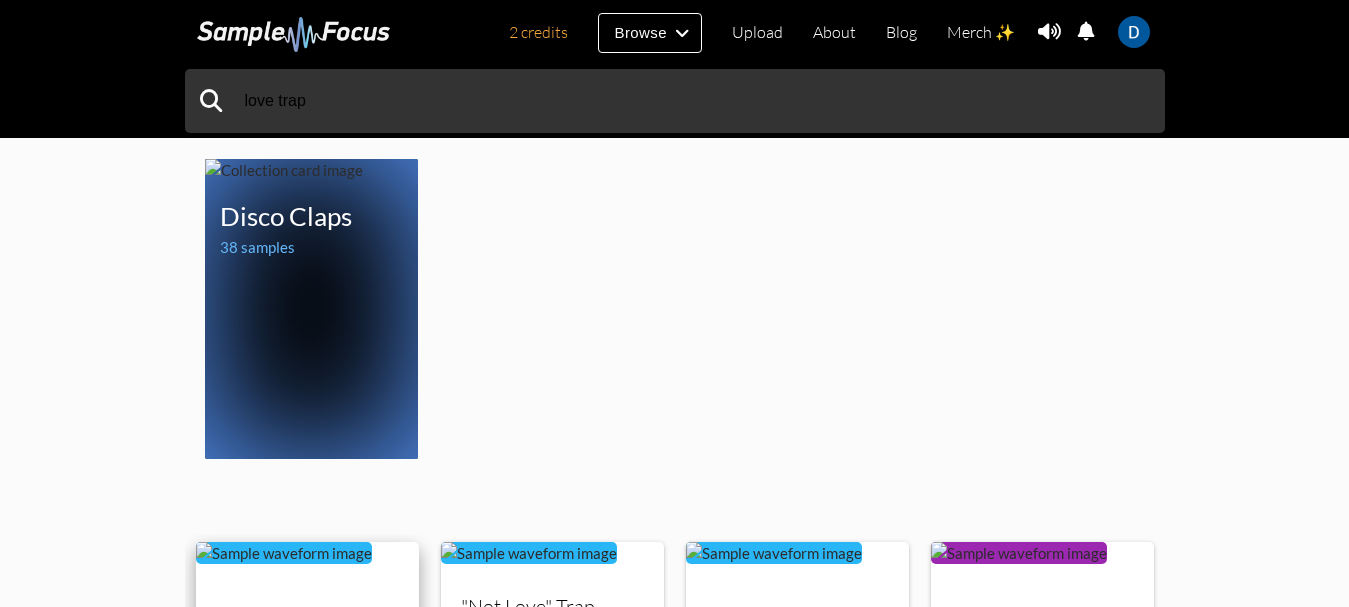 scroll, scrollTop: 700, scrollLeft: 0, axis: vertical 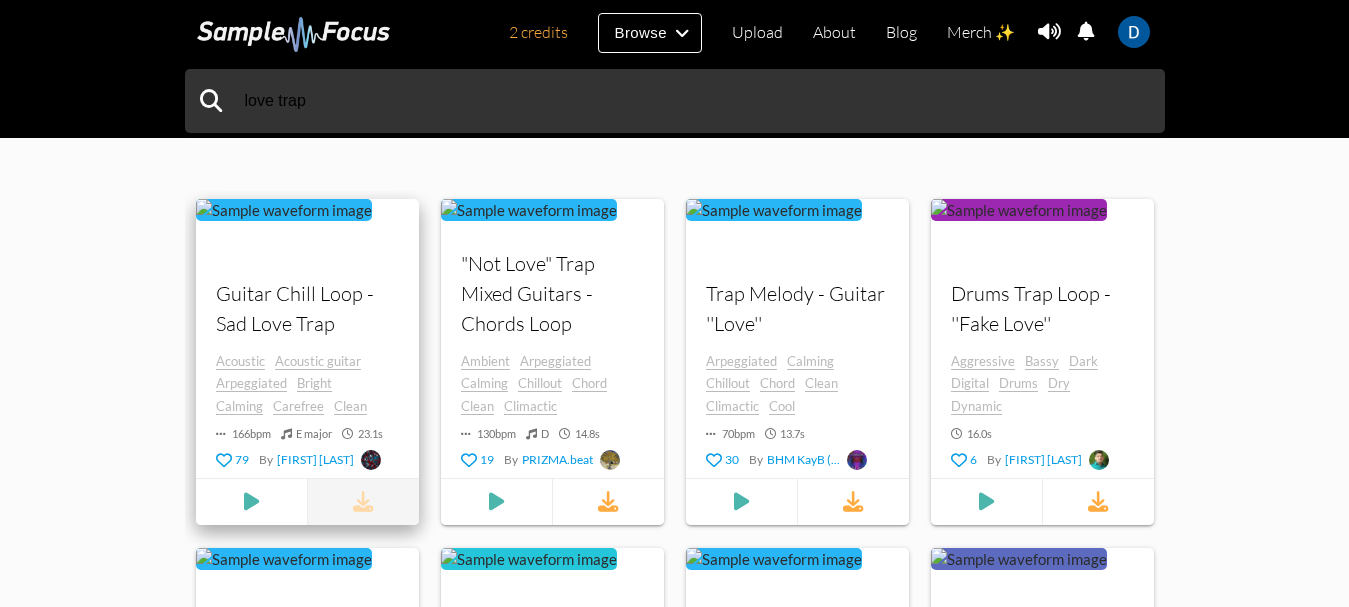 click at bounding box center [363, 502] 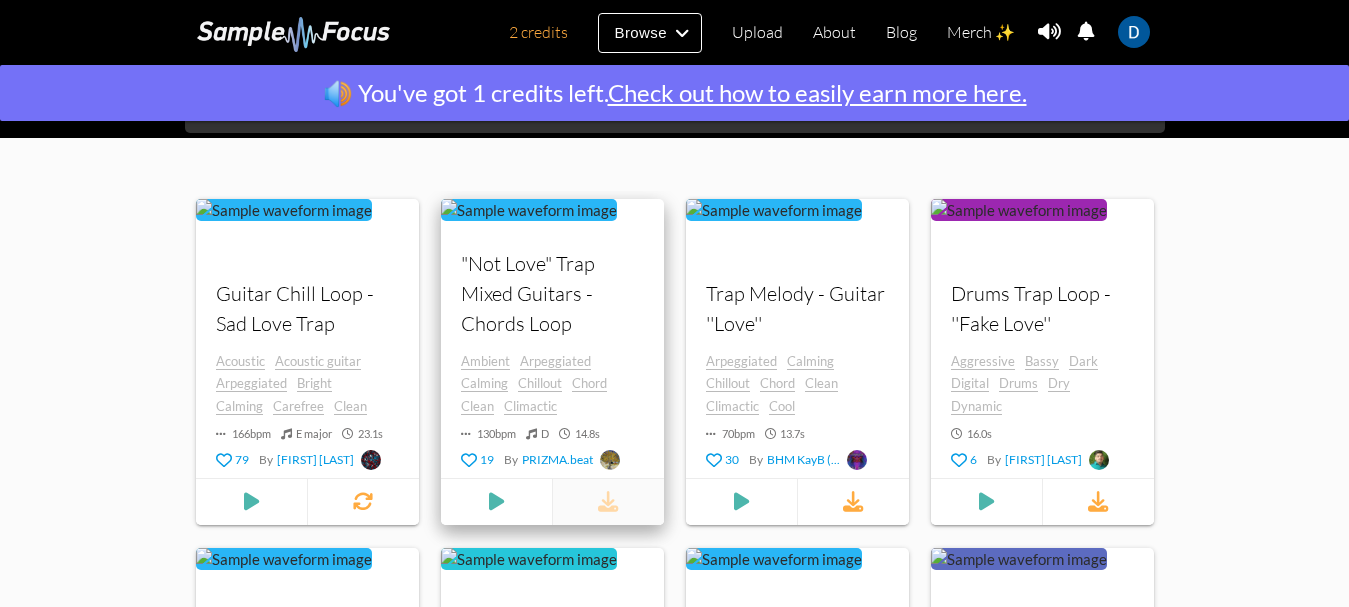 click at bounding box center [608, 502] 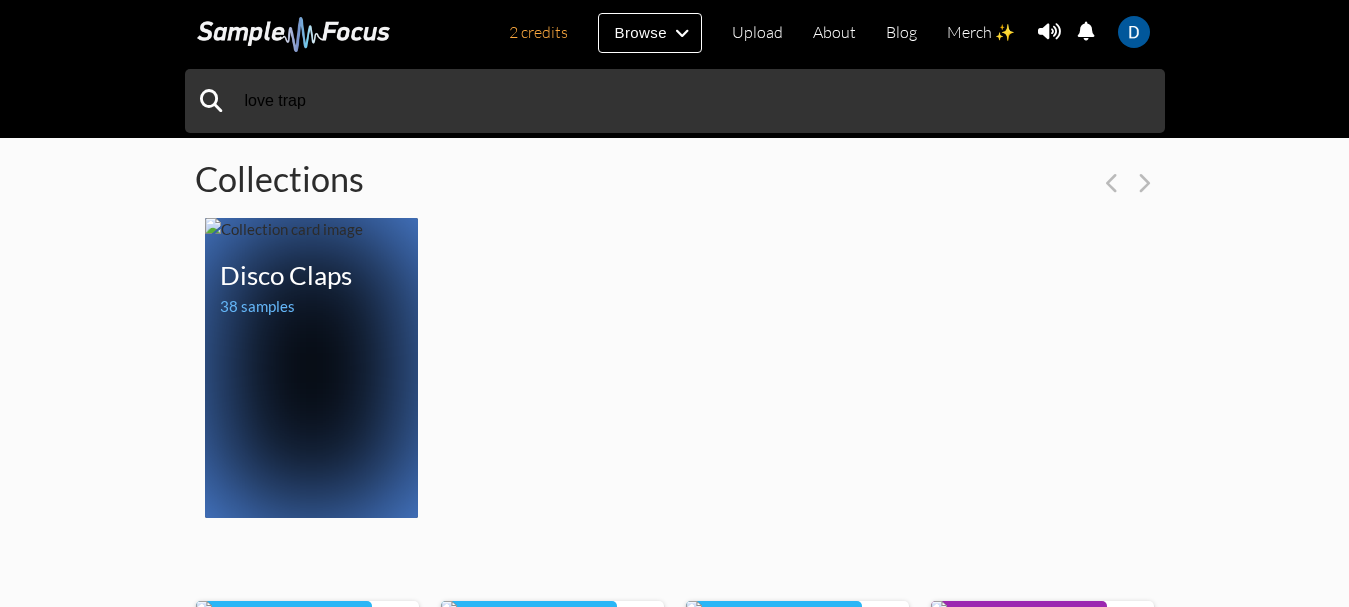 scroll, scrollTop: 0, scrollLeft: 0, axis: both 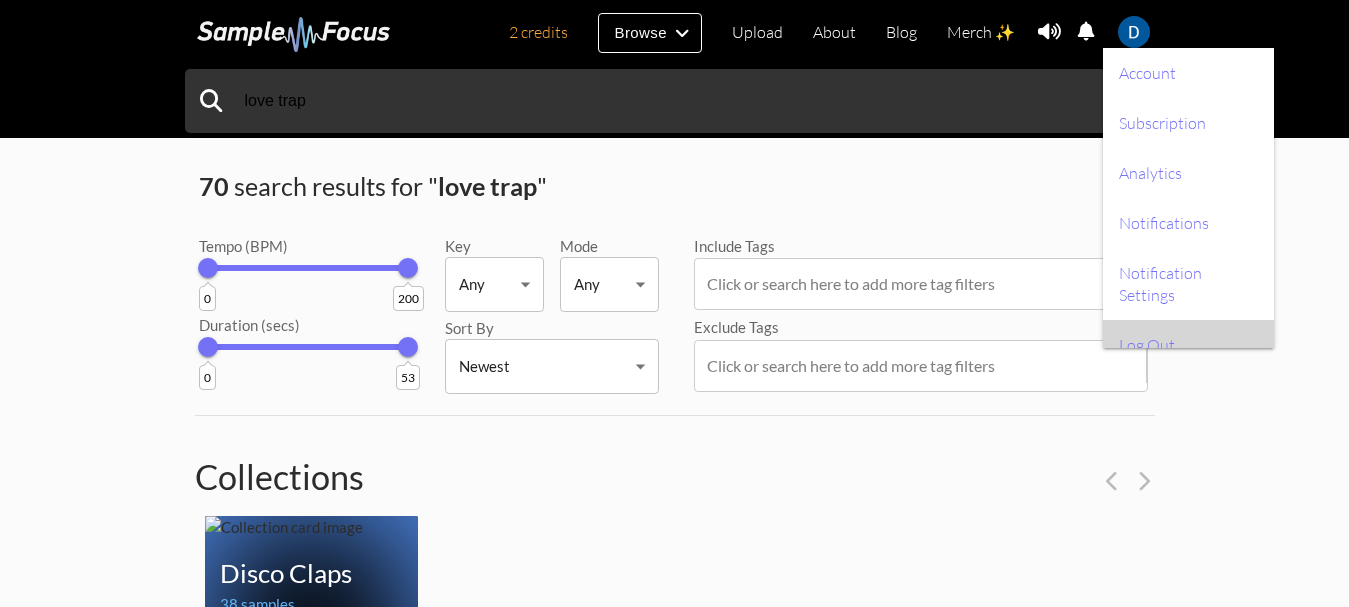 click on "Log Out" at bounding box center (1188, 345) 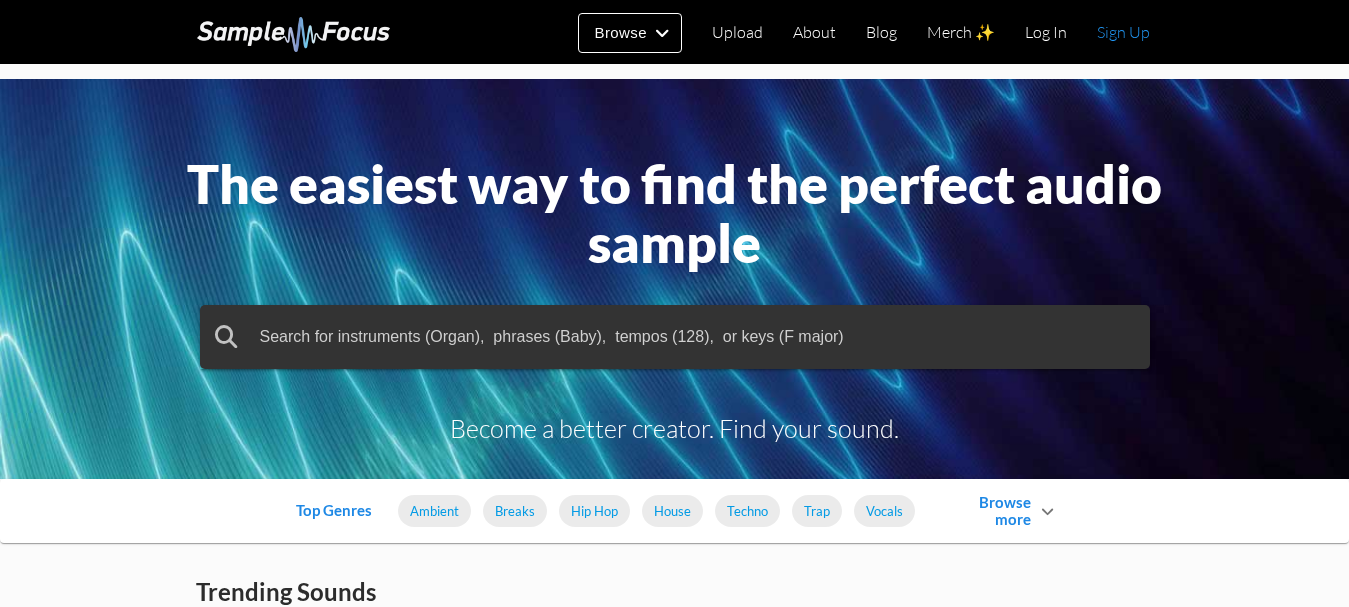 scroll, scrollTop: 0, scrollLeft: 0, axis: both 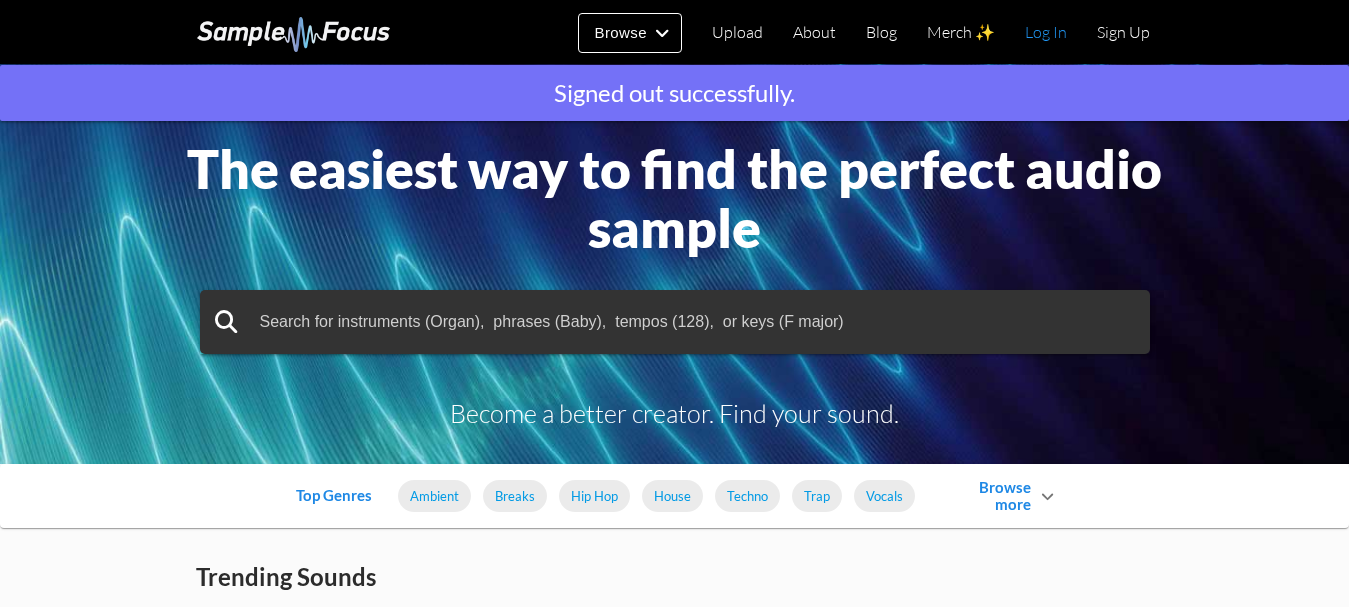click on "Log In" at bounding box center (1046, 32) 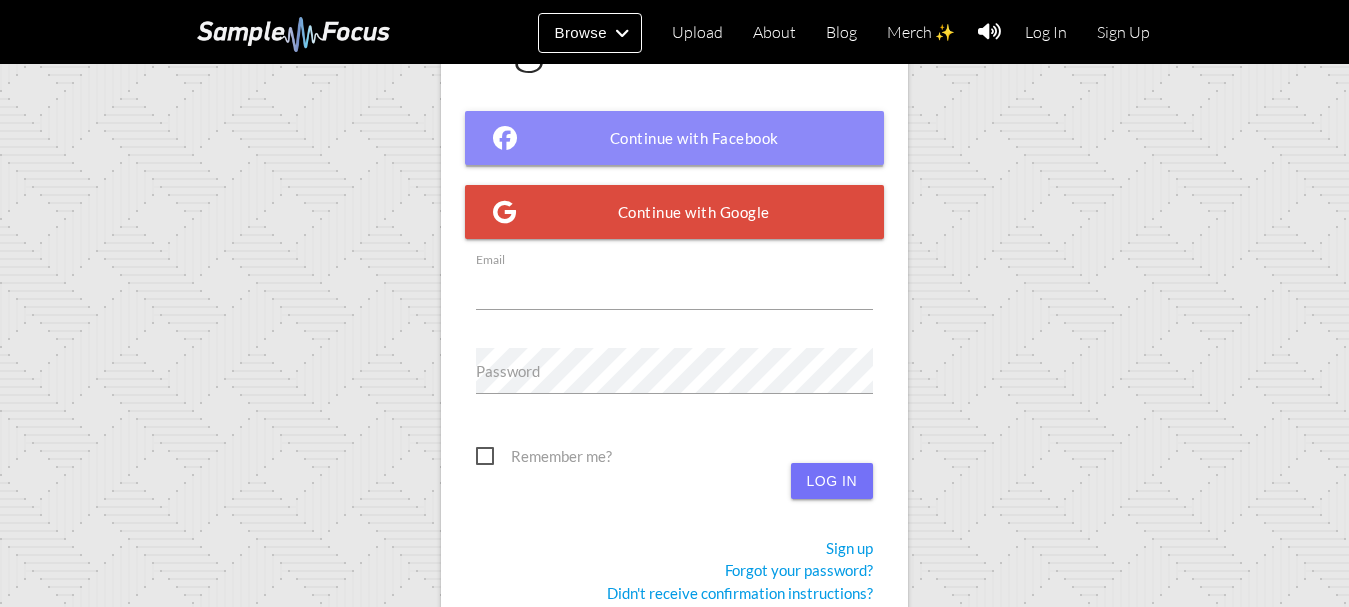 scroll, scrollTop: 200, scrollLeft: 0, axis: vertical 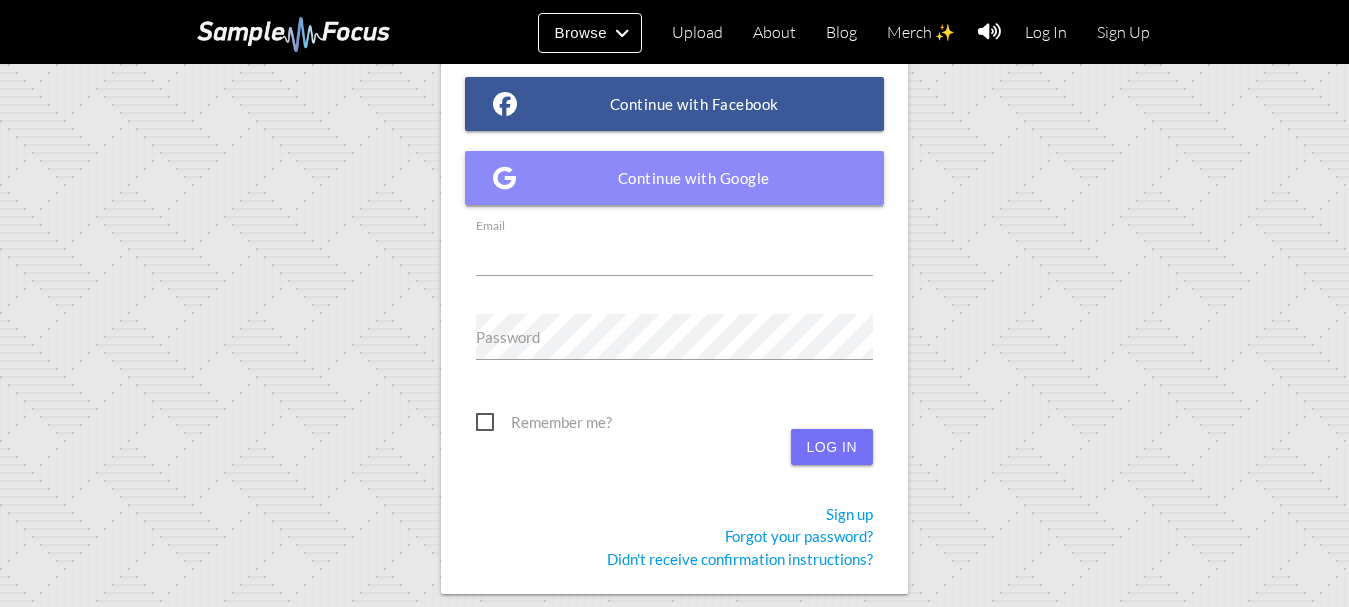 click on "Continue with Google" at bounding box center [675, 178] 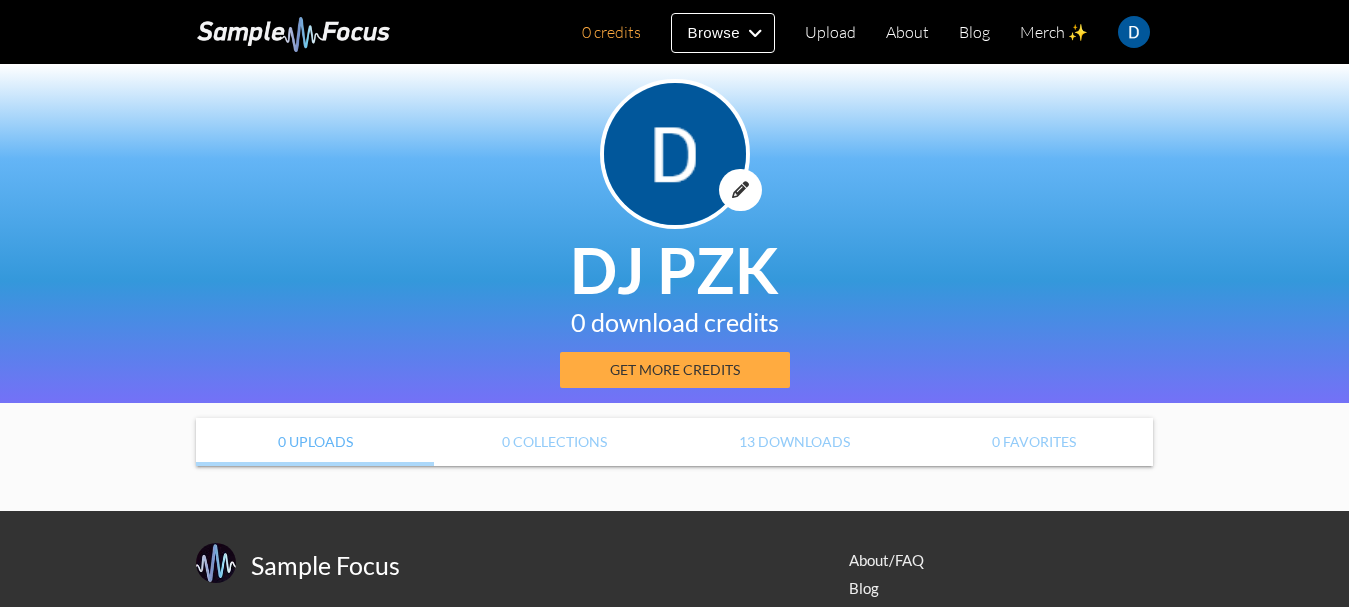 scroll, scrollTop: 0, scrollLeft: 0, axis: both 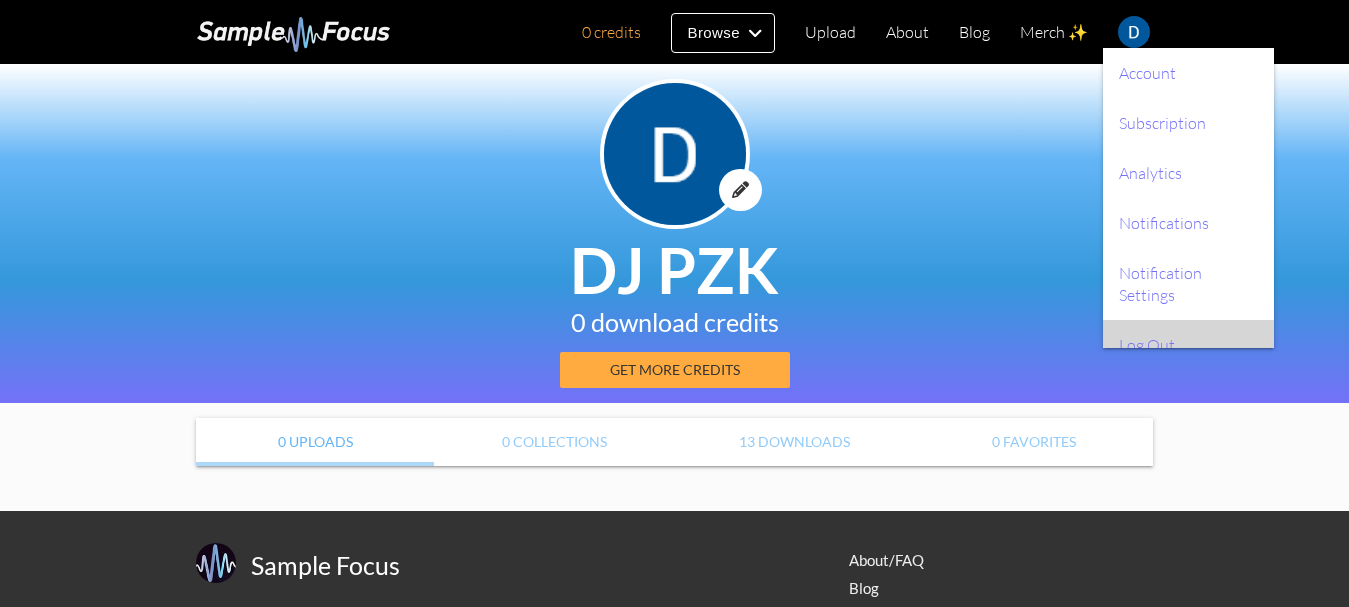 click on "Log Out" at bounding box center (1188, 345) 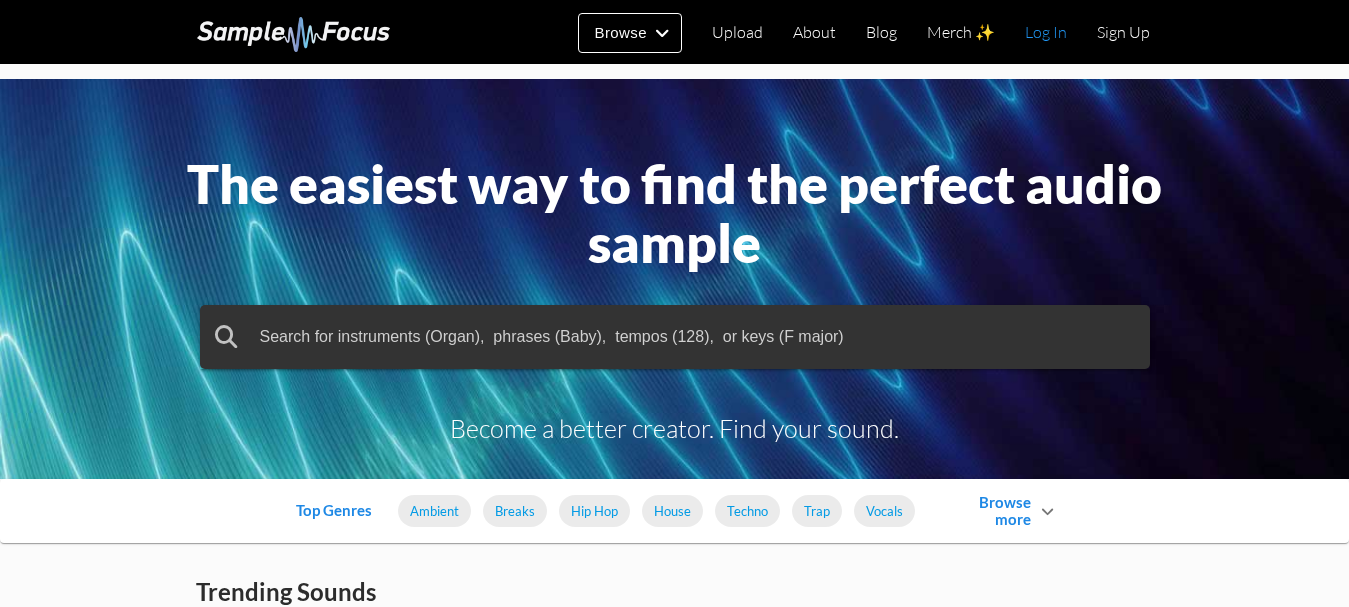 scroll, scrollTop: 0, scrollLeft: 0, axis: both 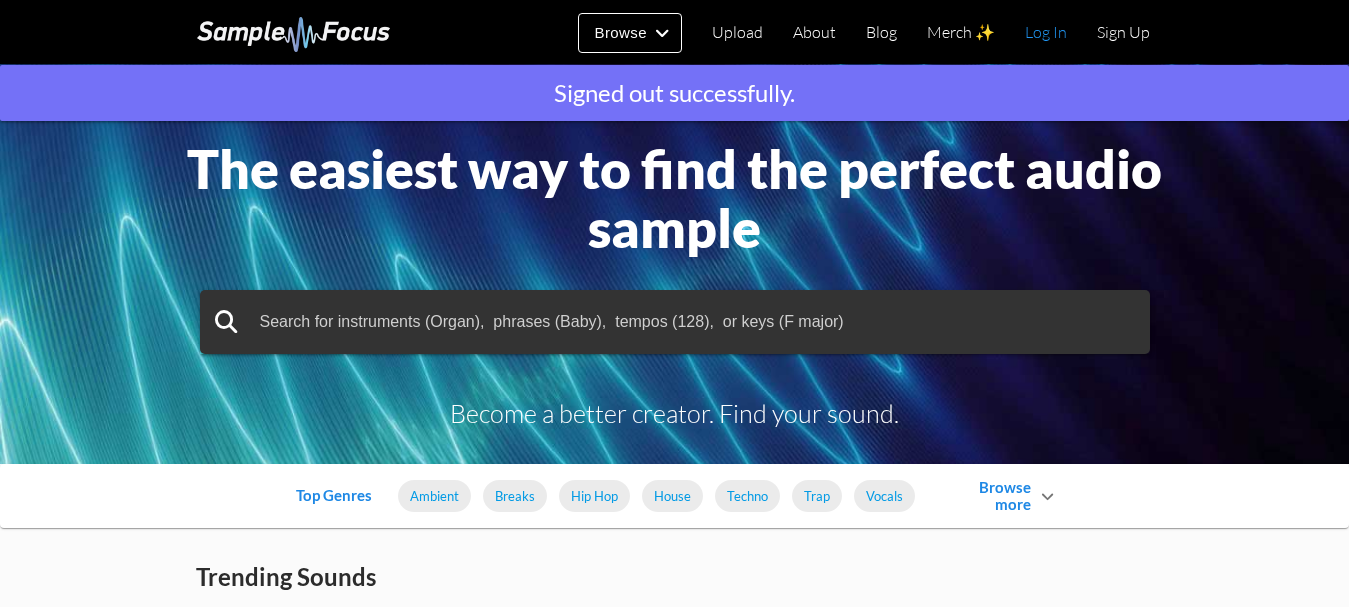 click on "Log In" at bounding box center [1046, 32] 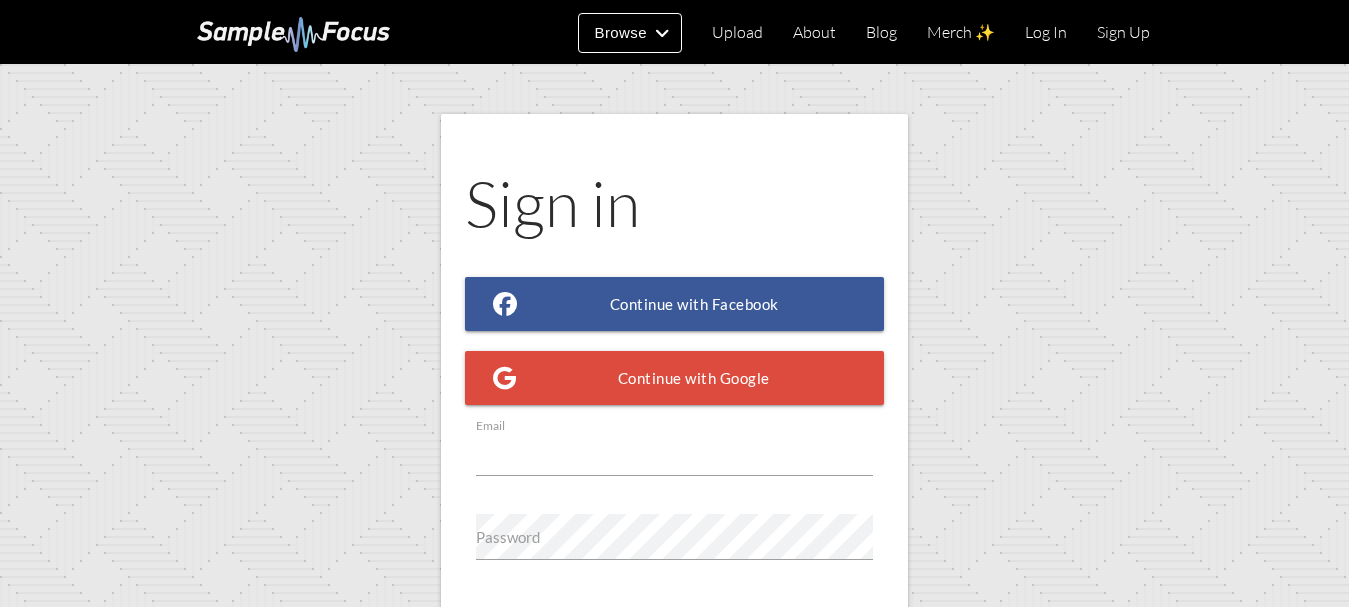 scroll, scrollTop: 0, scrollLeft: 0, axis: both 